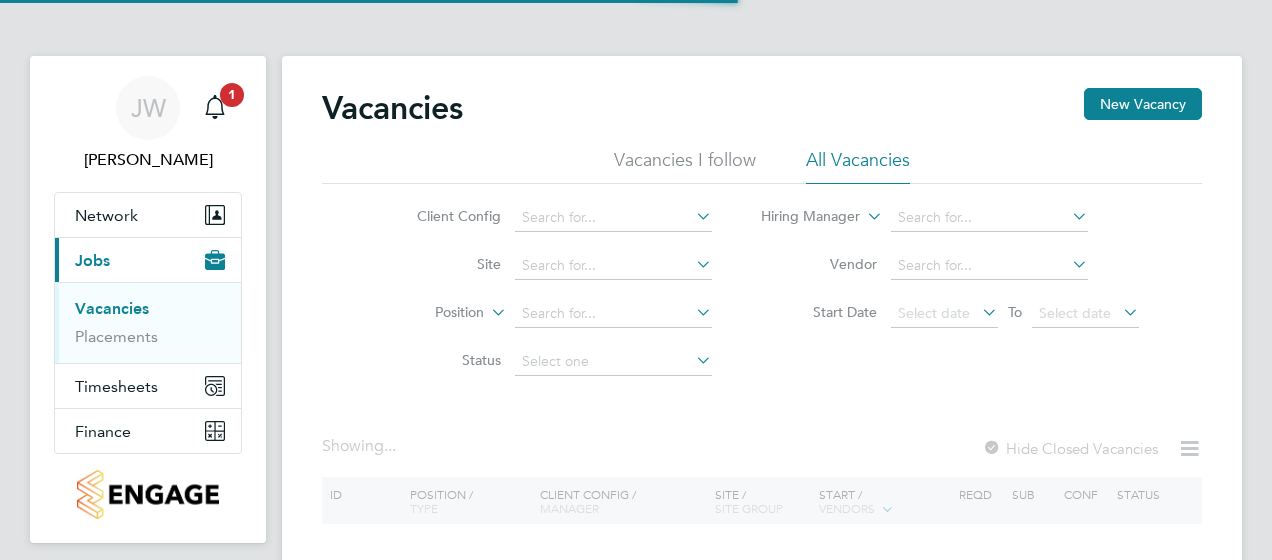 scroll, scrollTop: 0, scrollLeft: 0, axis: both 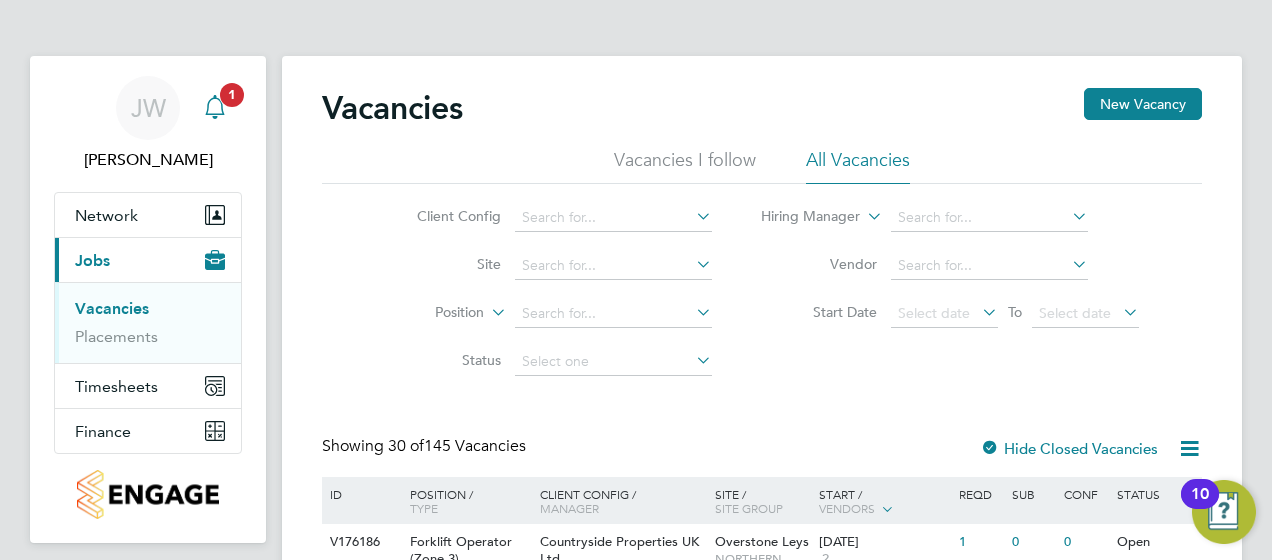 click 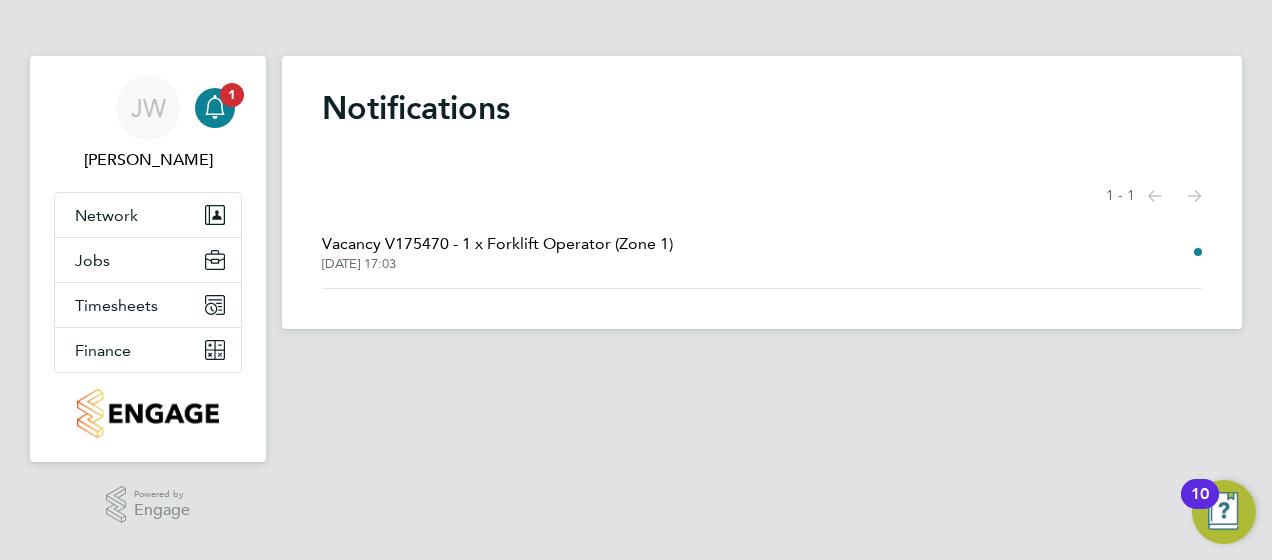 click on "Vacancy V175470 - 1 x Forklift Operator (Zone 1)" 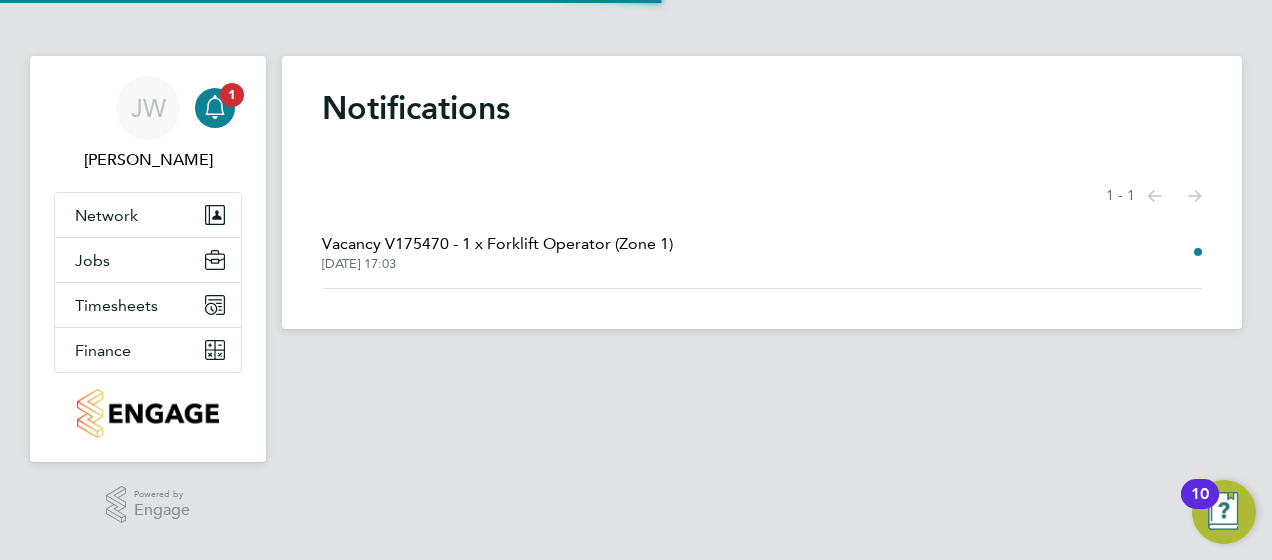scroll, scrollTop: 10, scrollLeft: 10, axis: both 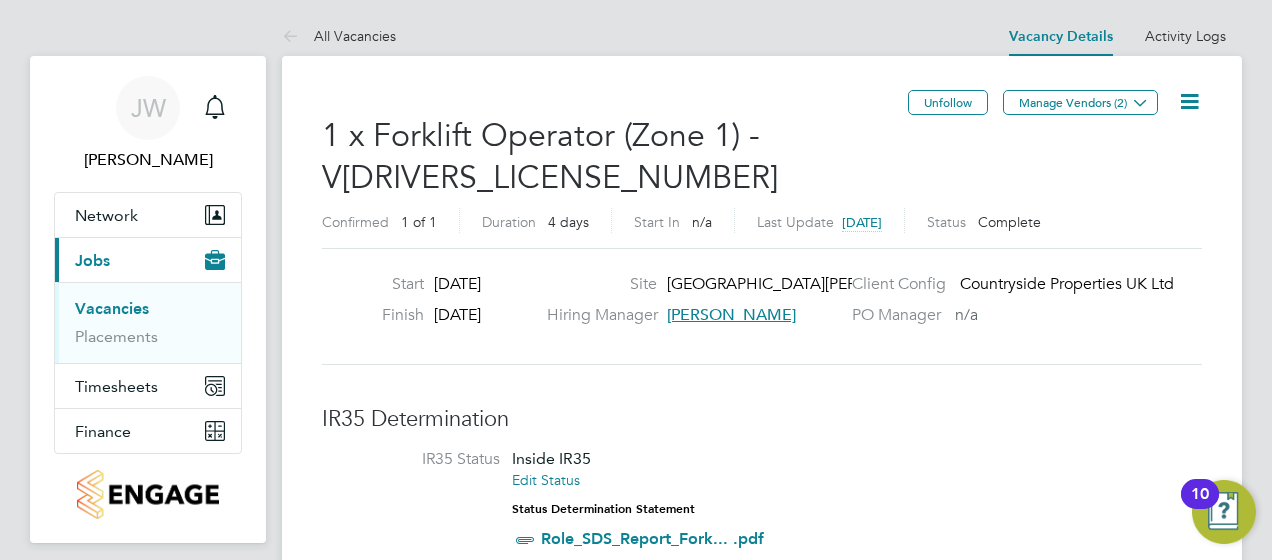 click 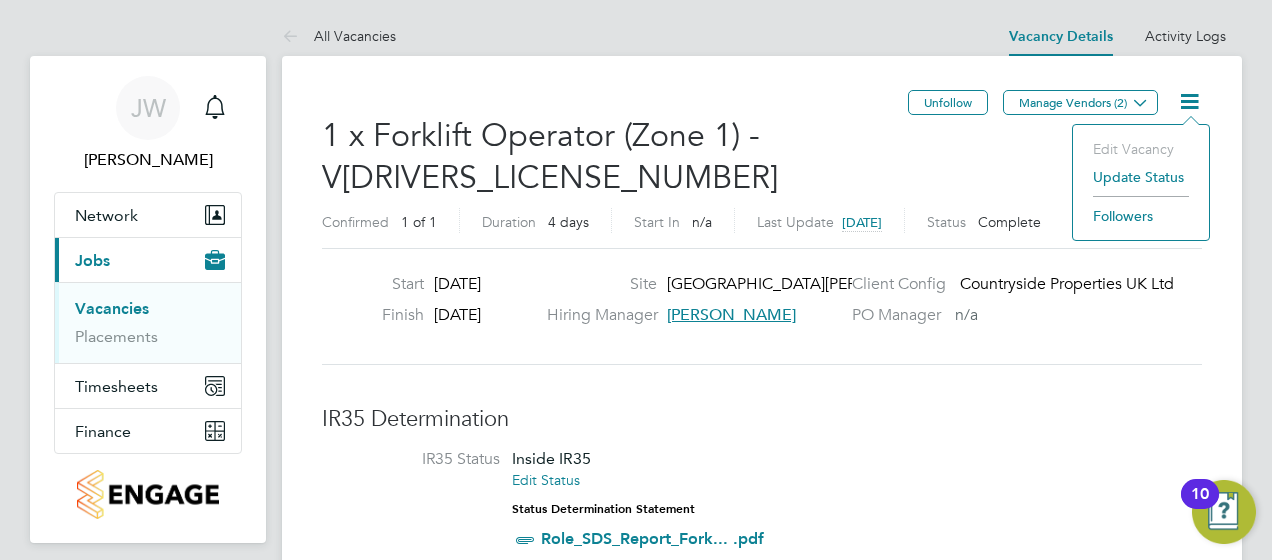 click on "Edit Vacancy" 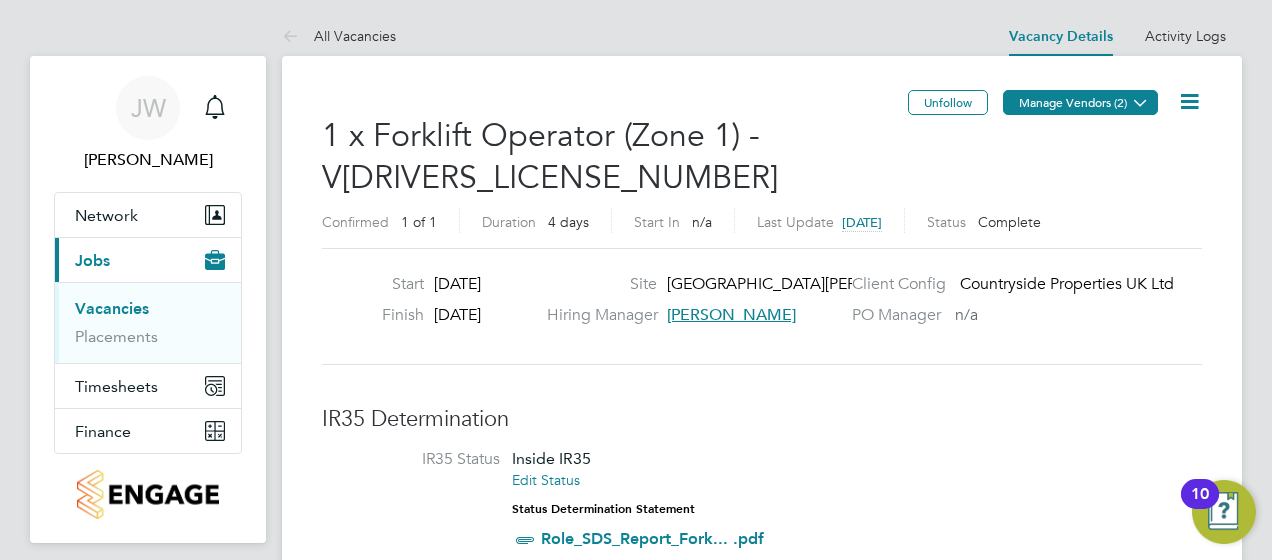 click on "Manage Vendors (2)" 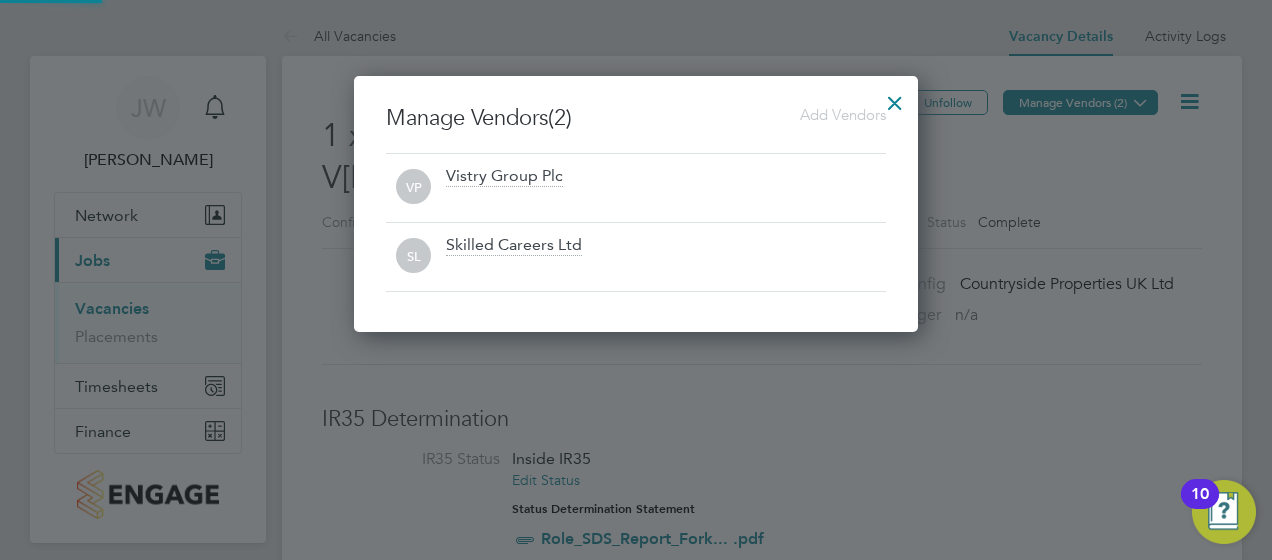 scroll, scrollTop: 10, scrollLeft: 10, axis: both 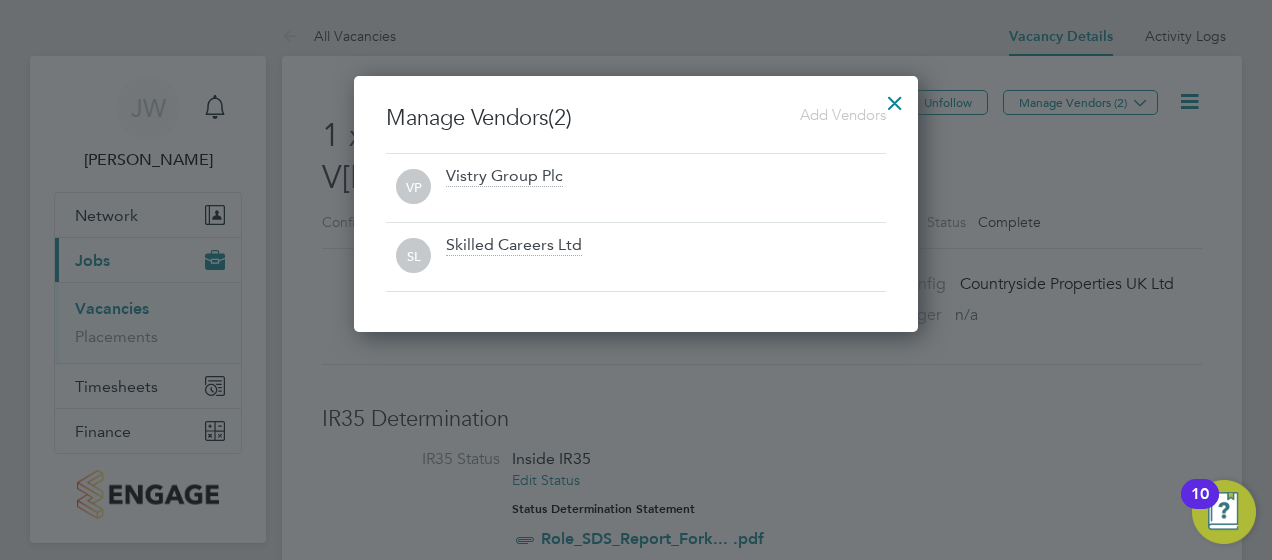 click 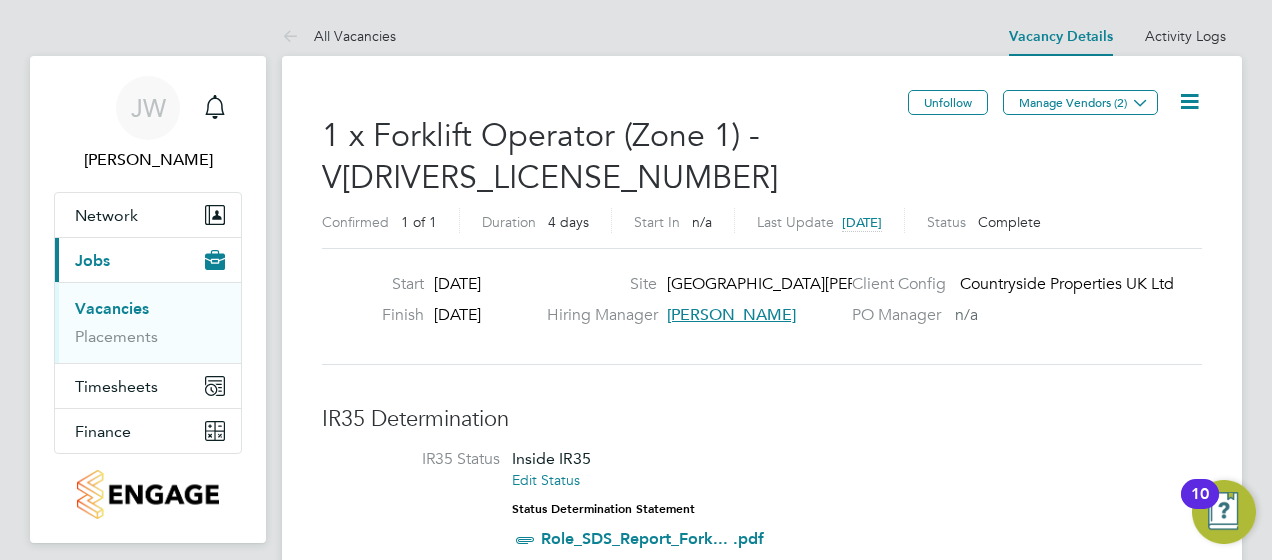 click 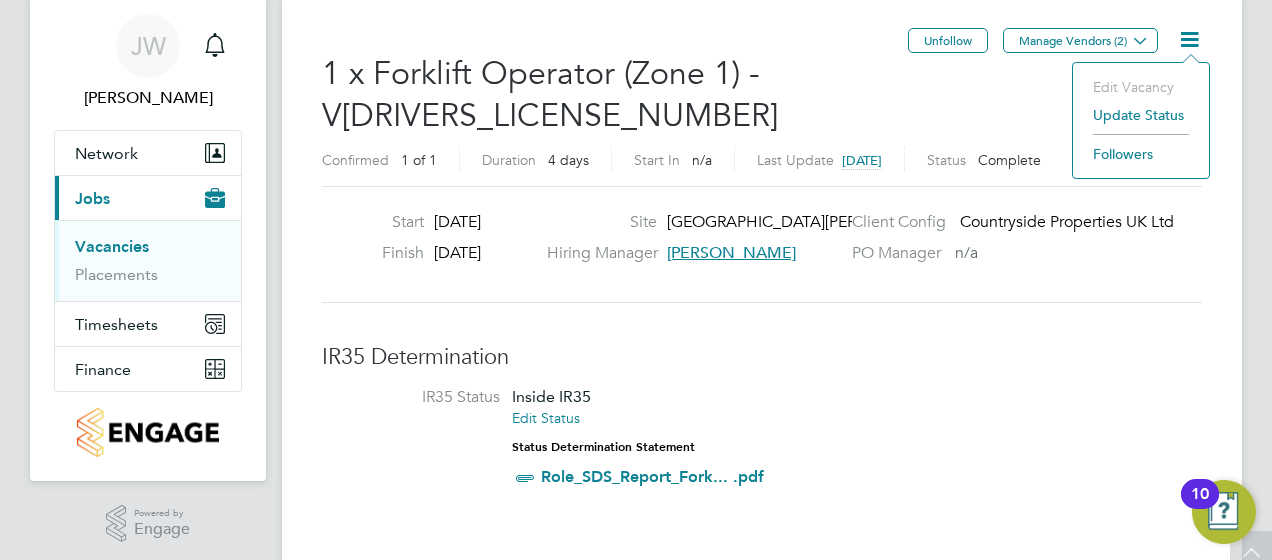 scroll, scrollTop: 0, scrollLeft: 0, axis: both 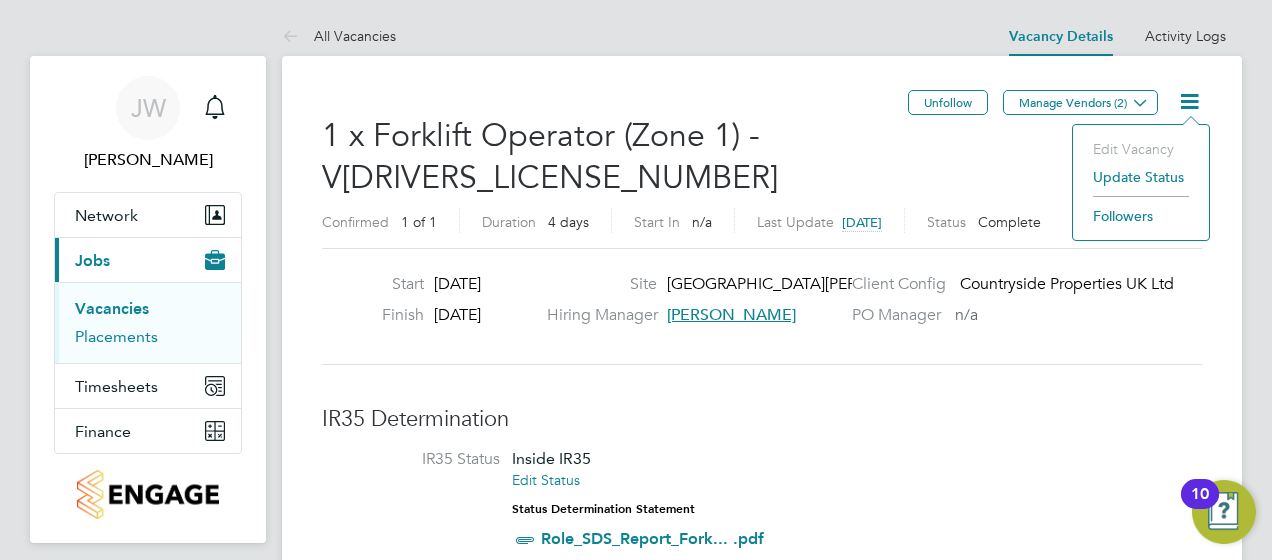 click on "Placements" at bounding box center [116, 336] 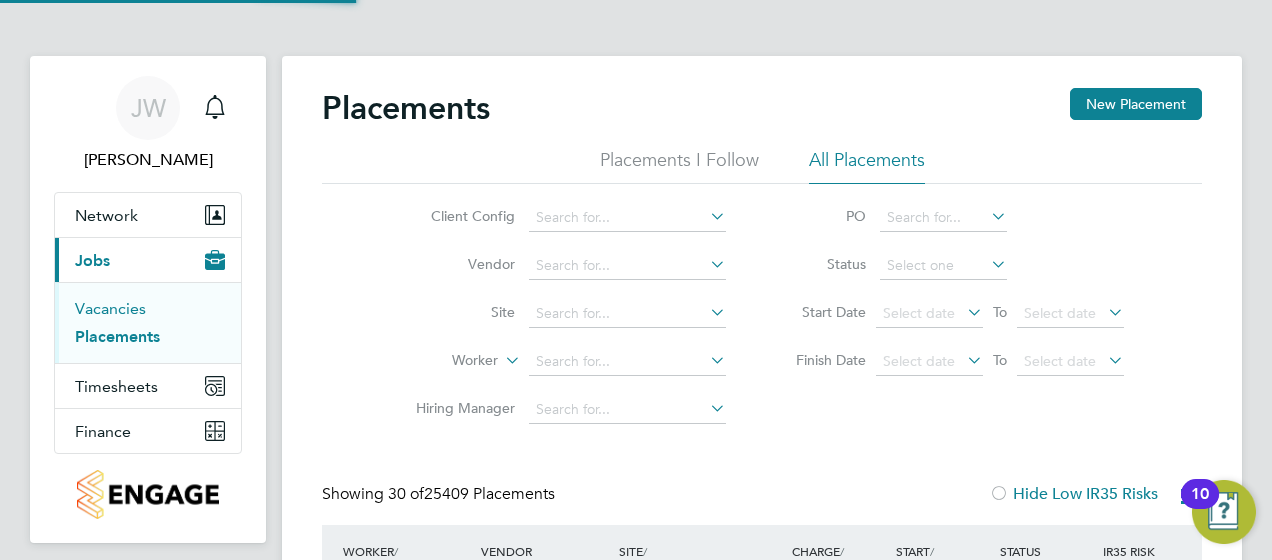 scroll, scrollTop: 93, scrollLeft: 139, axis: both 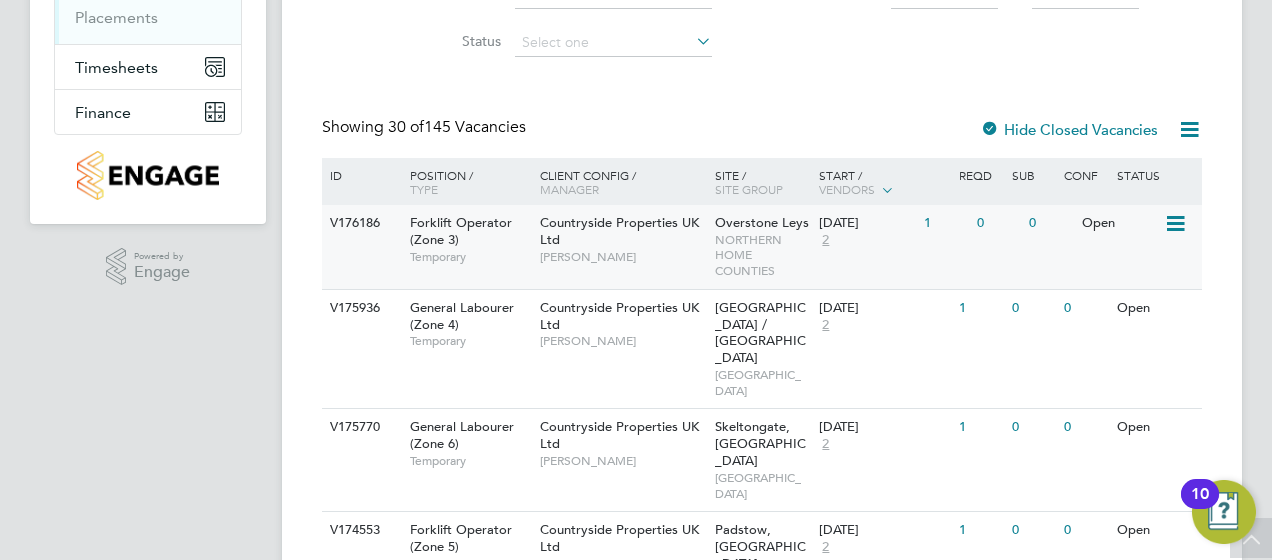 click 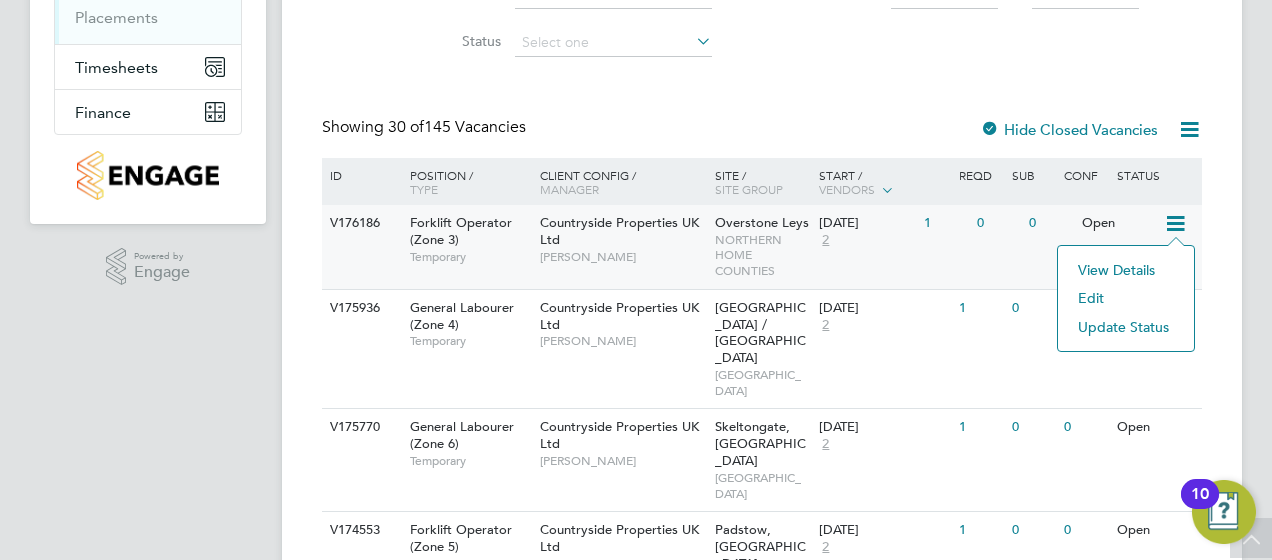 click on "Vacancies New Vacancy Vacancies I follow All Vacancies Client Config     Site     Position     Status   Hiring Manager     Vendor   Start Date
Select date
To
Select date
Showing   30 of  145 Vacancies Hide Closed Vacancies ID  Position / Type   Client Config / Manager Site / Site Group Start / Vendors   Reqd Sub Conf Status V176186 Forklift Operator (Zone 3)   Temporary Countryside Properties UK Ltd   [PERSON_NAME] Overstone [GEOGRAPHIC_DATA]   NORTHERN HOME COUNTIES [DATE] 2 1 0 0 Open V175936 General Labourer (Zone 4)   Temporary Countryside Properties UK Ltd   [PERSON_NAME][GEOGRAPHIC_DATA] / [GEOGRAPHIC_DATA] [DATE] 2 1 0 0 Open V175770 General Labourer (Zone 6)   Temporary Countryside Properties UK Ltd   [PERSON_NAME] Skeltongate, [GEOGRAPHIC_DATA] [DATE] 2 1 0 0 Open V174553 Forklift Operator (Zone 5)   Temporary Countryside Properties UK Ltd   [PERSON_NAME] [GEOGRAPHIC_DATA], [GEOGRAPHIC_DATA] MIDS [DATE] 2 1 0 0 Open V175465 General Labourer (Zone 1)   Temporary   [PERSON_NAME]" 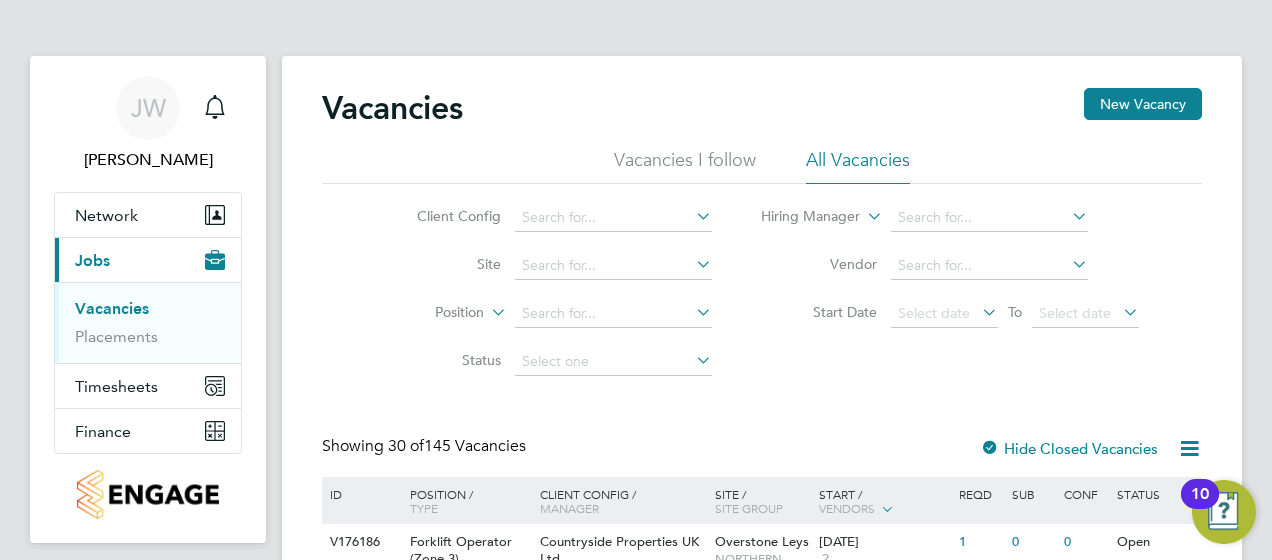click on "Site" 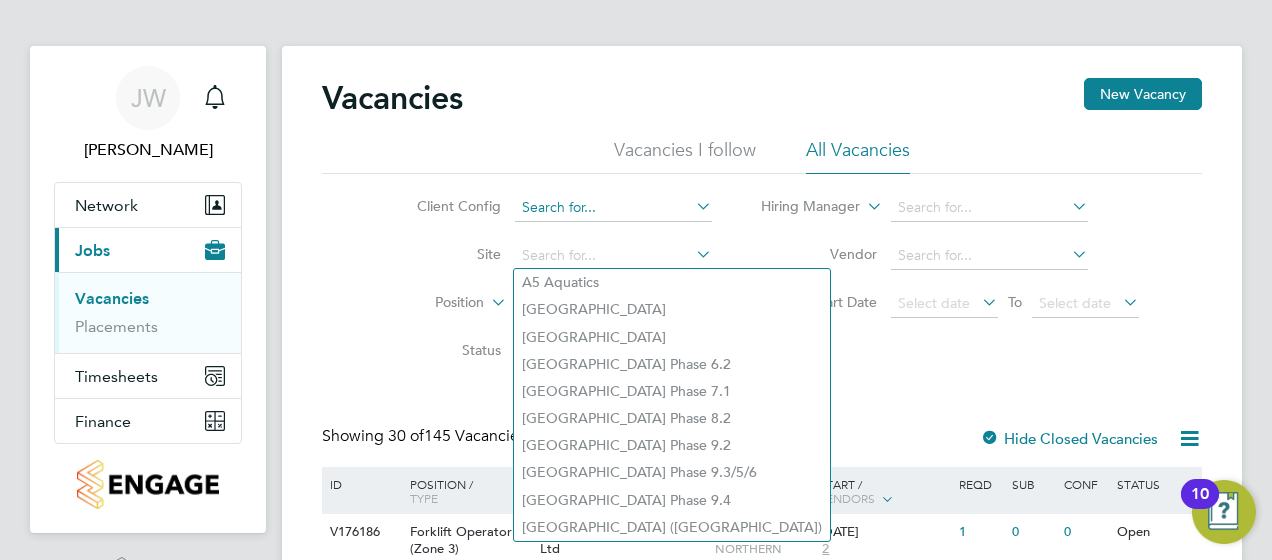 click 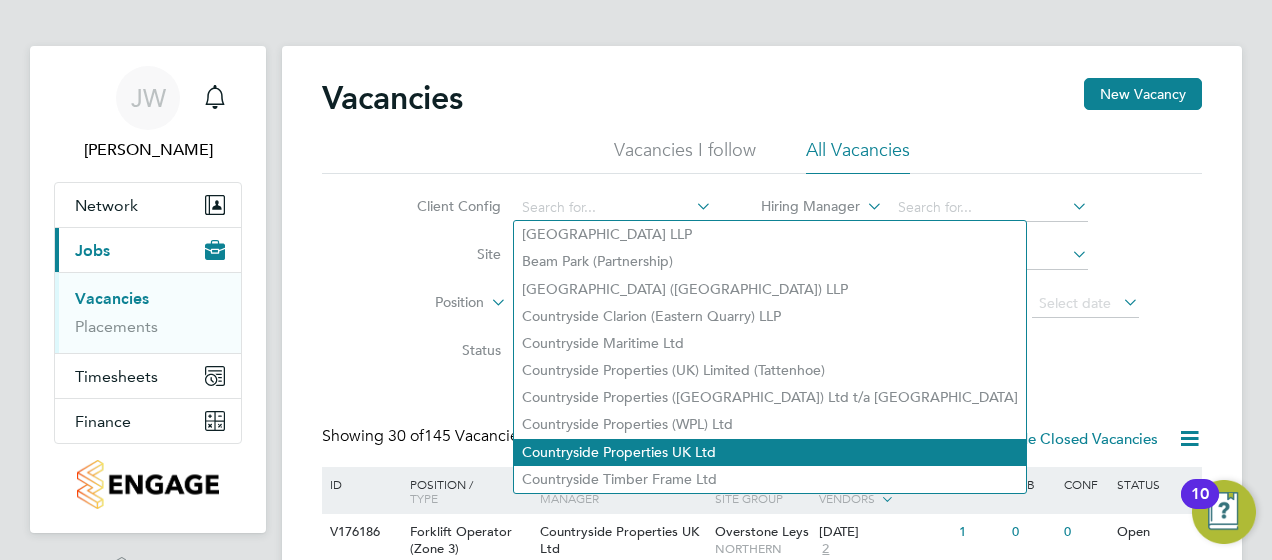 click on "Countryside Properties UK Ltd" 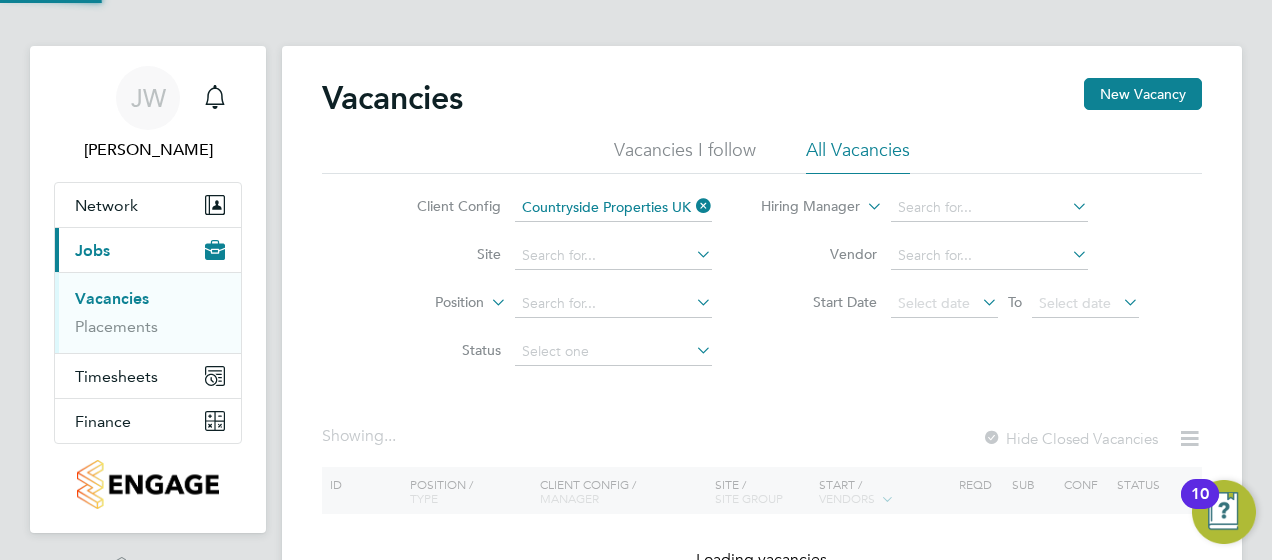 click on "Position" 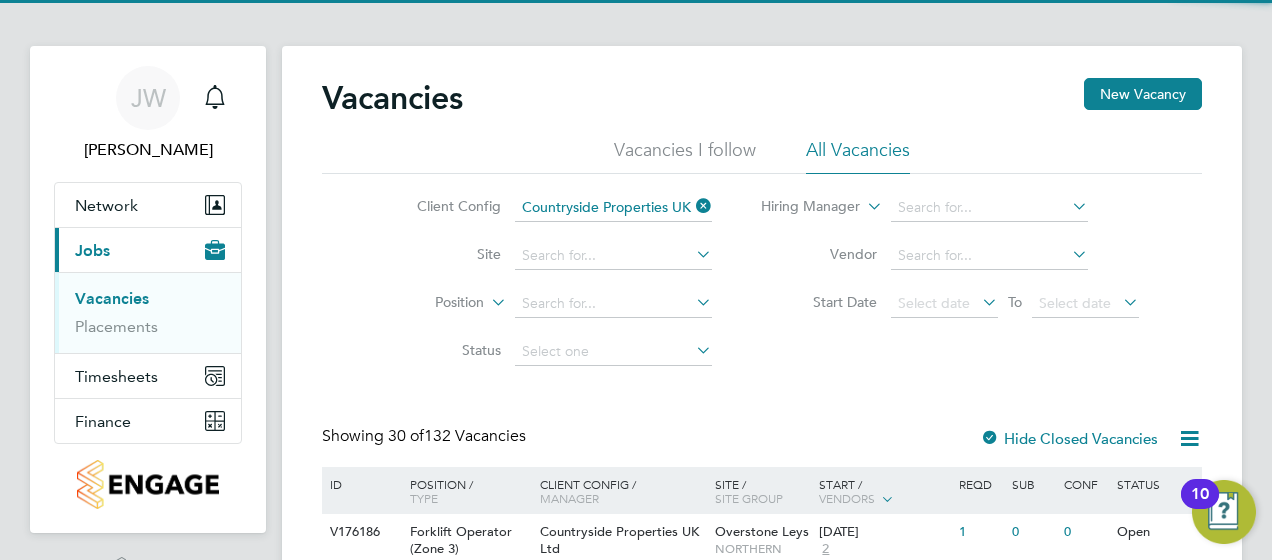 click on "Site" 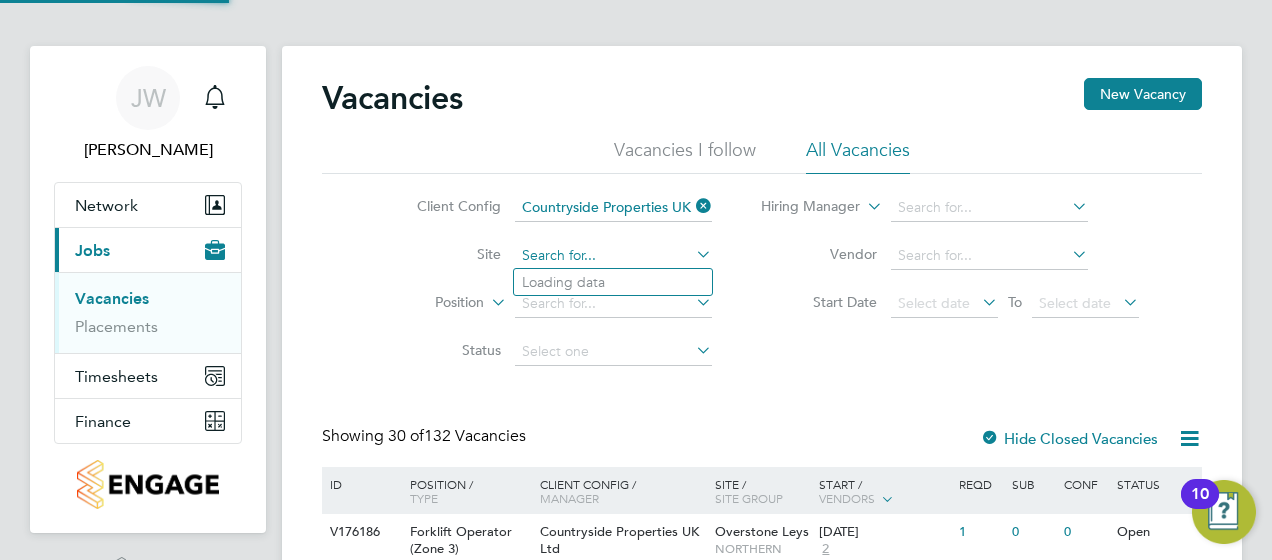 click 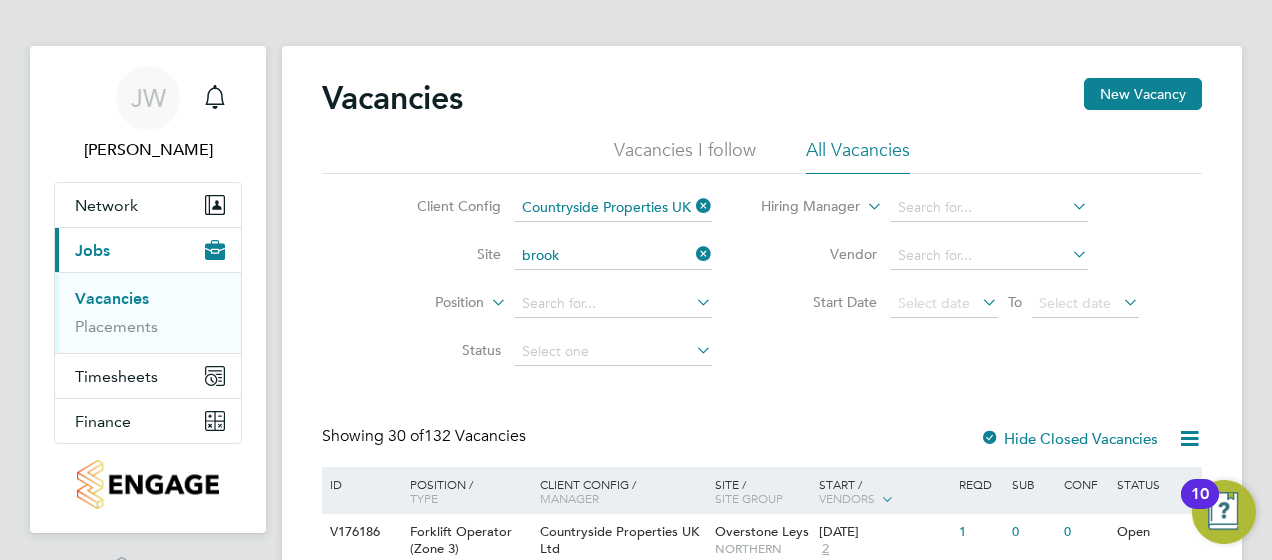 click on "[GEOGRAPHIC_DATA][PERSON_NAME] LLP" 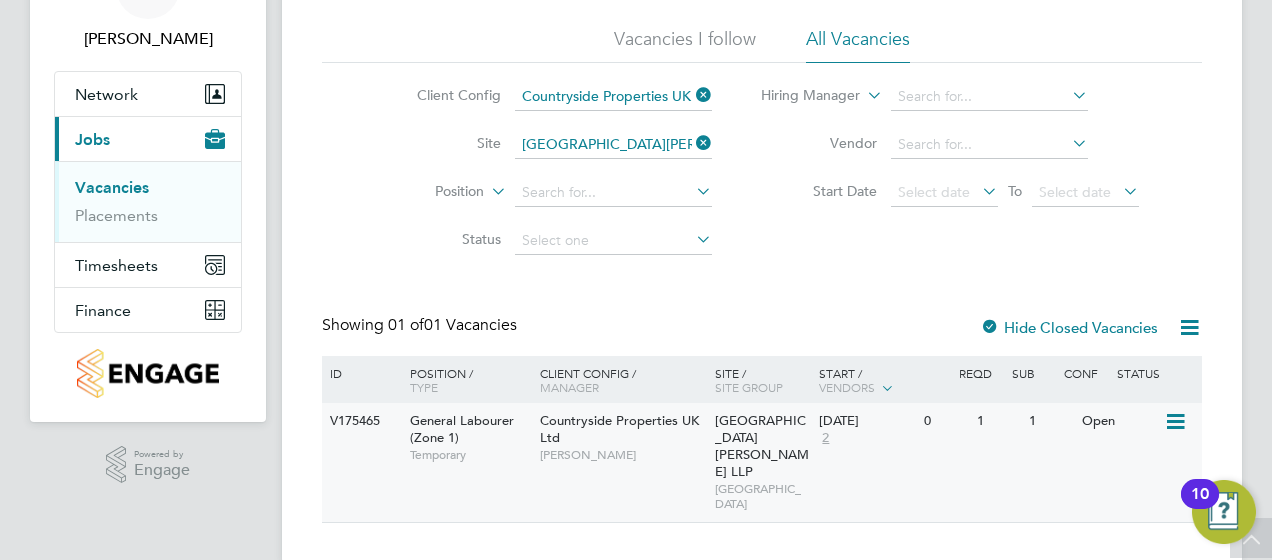 click 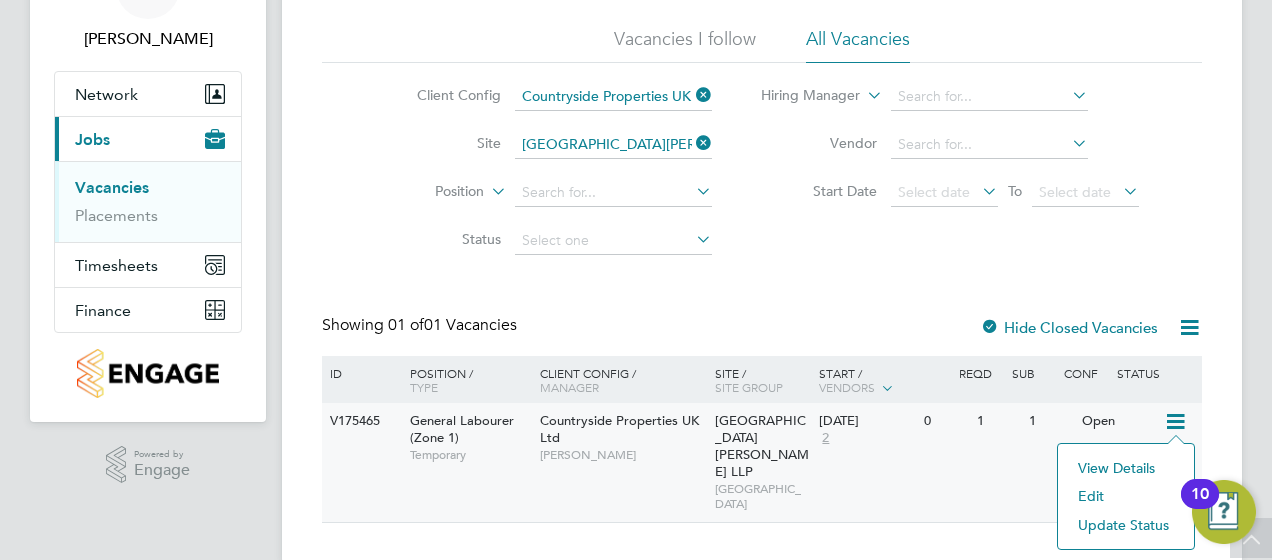 click on "Edit" 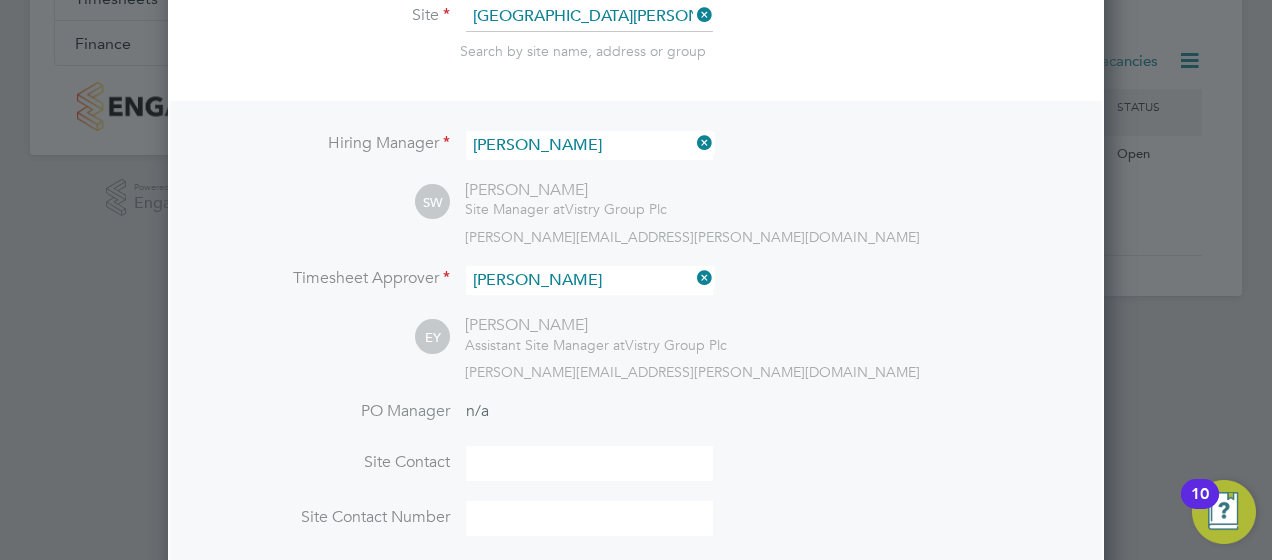 click at bounding box center [693, 278] 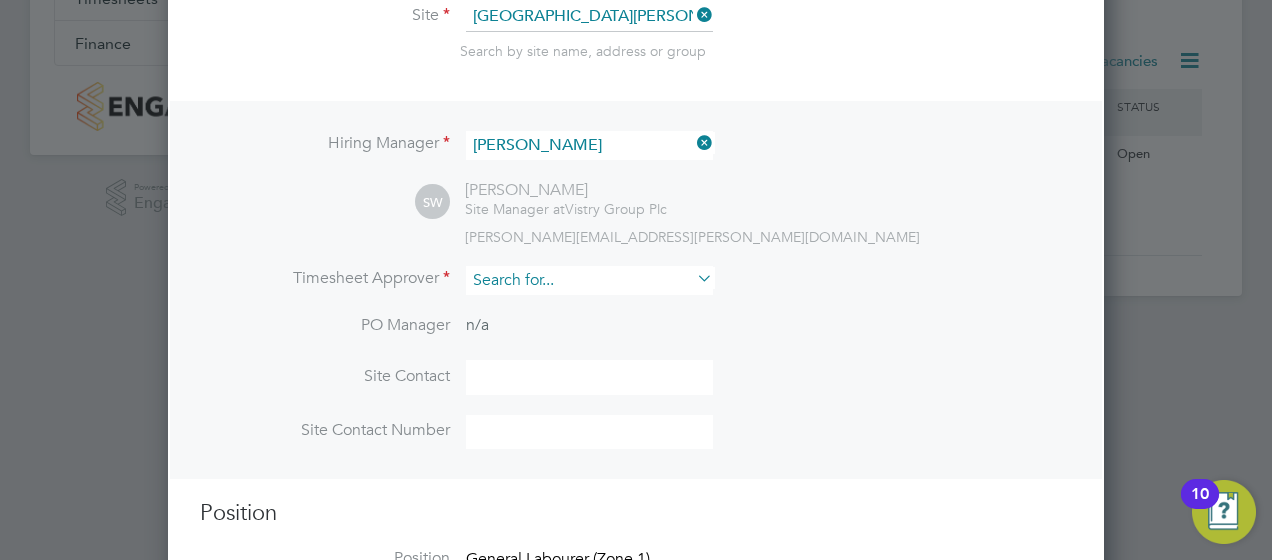 click at bounding box center (589, 280) 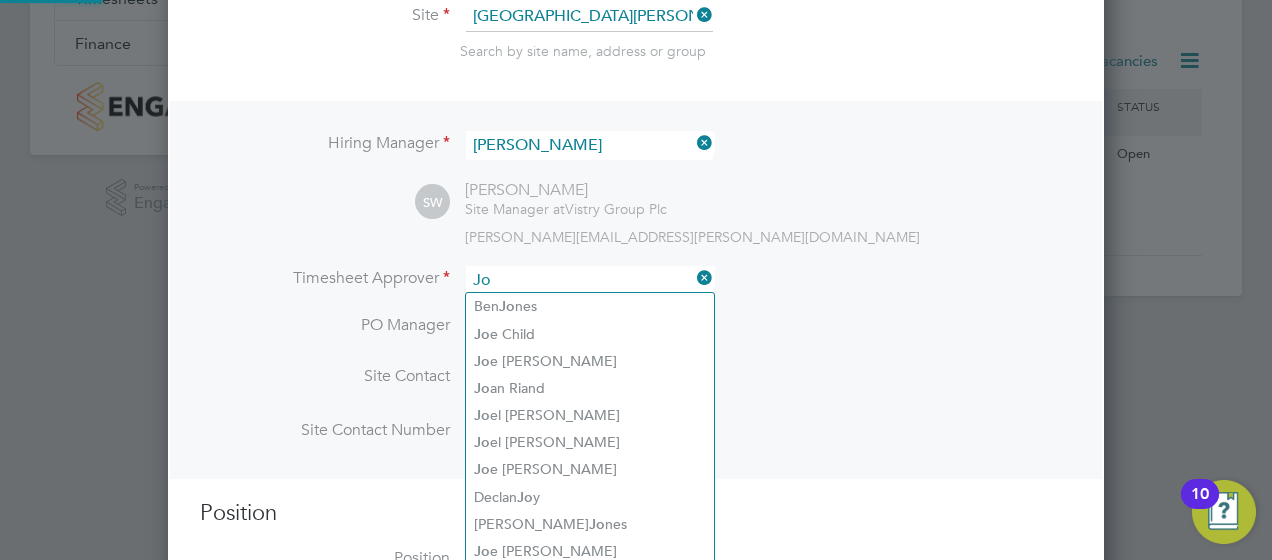type on "J" 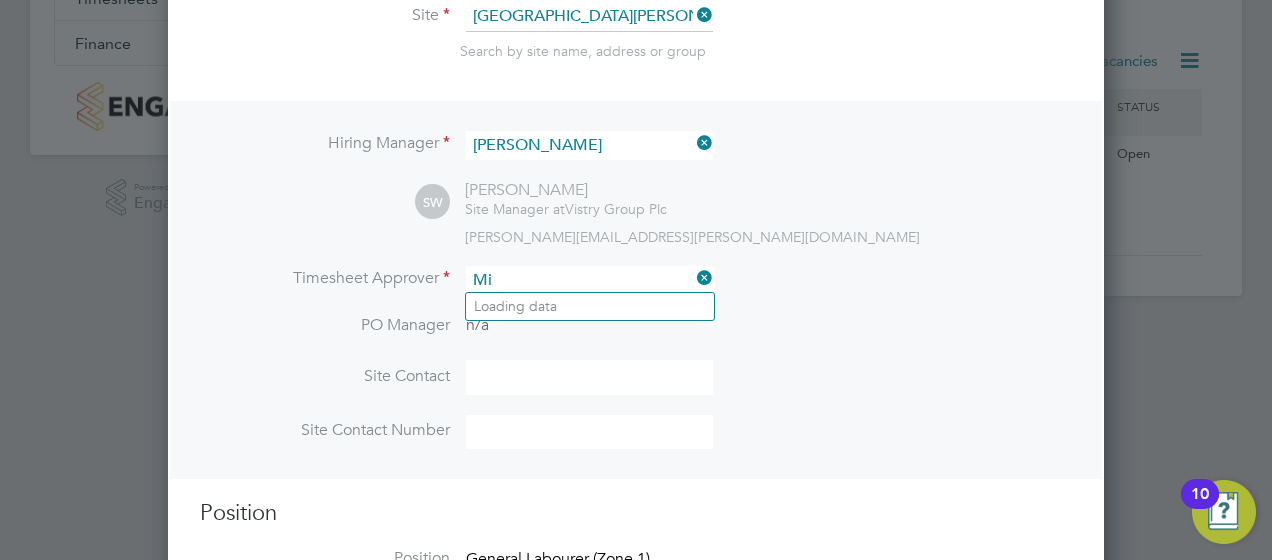 type on "M" 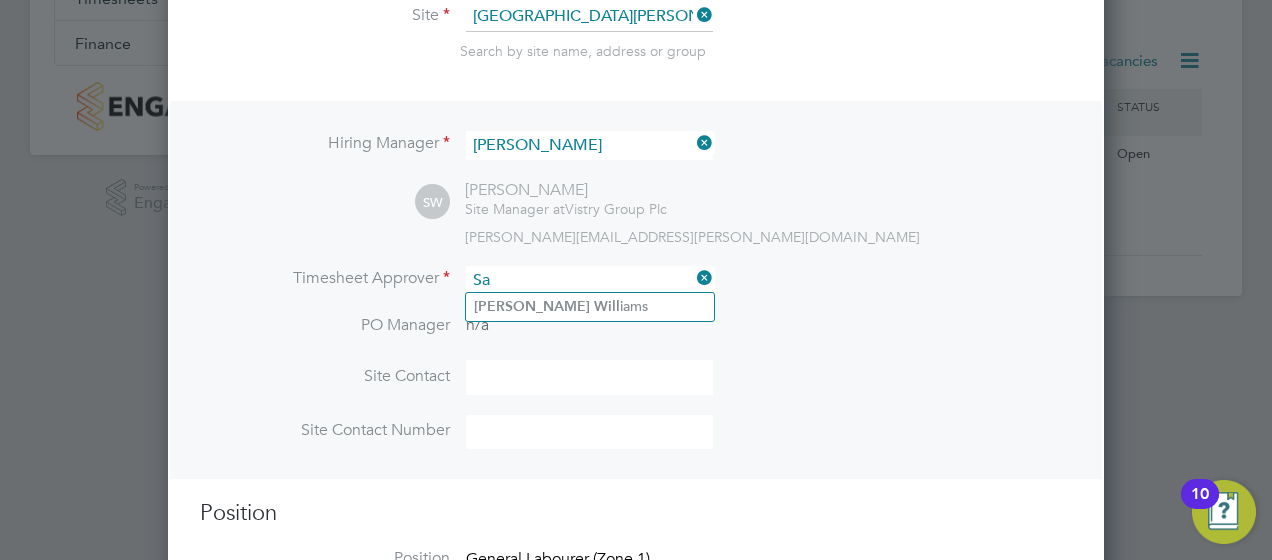 type on "S" 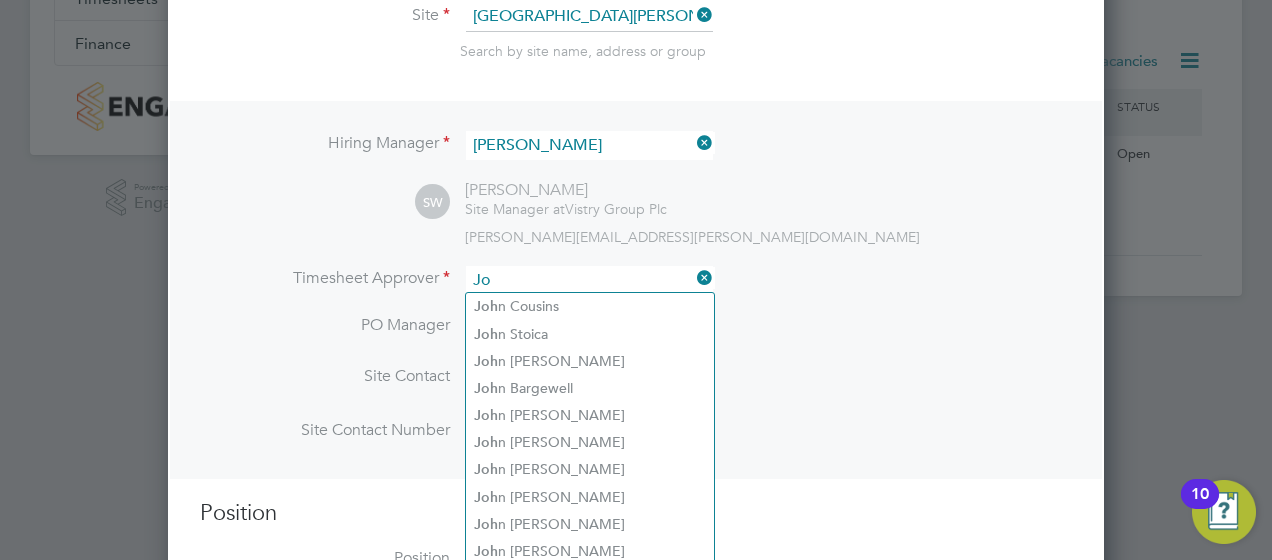 type on "J" 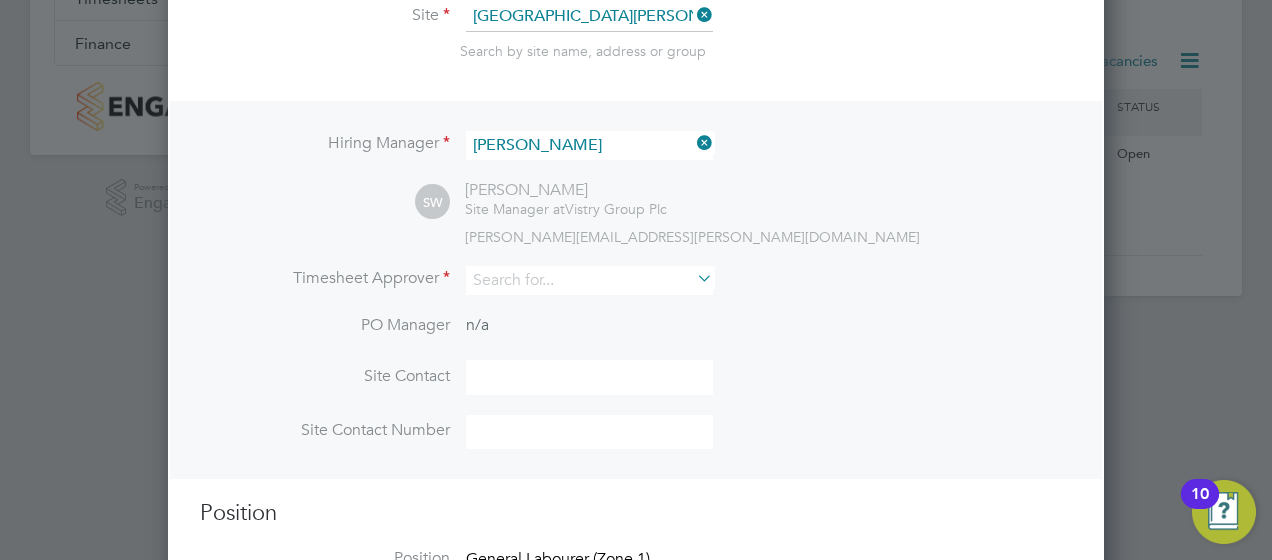 click at bounding box center (693, 278) 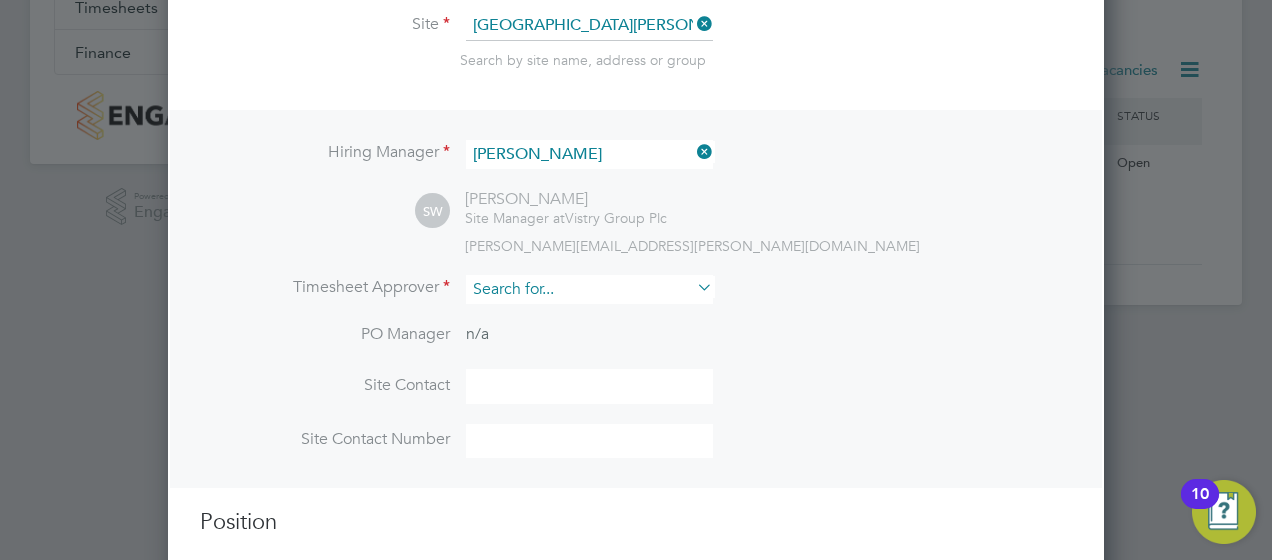 scroll, scrollTop: 378, scrollLeft: 0, axis: vertical 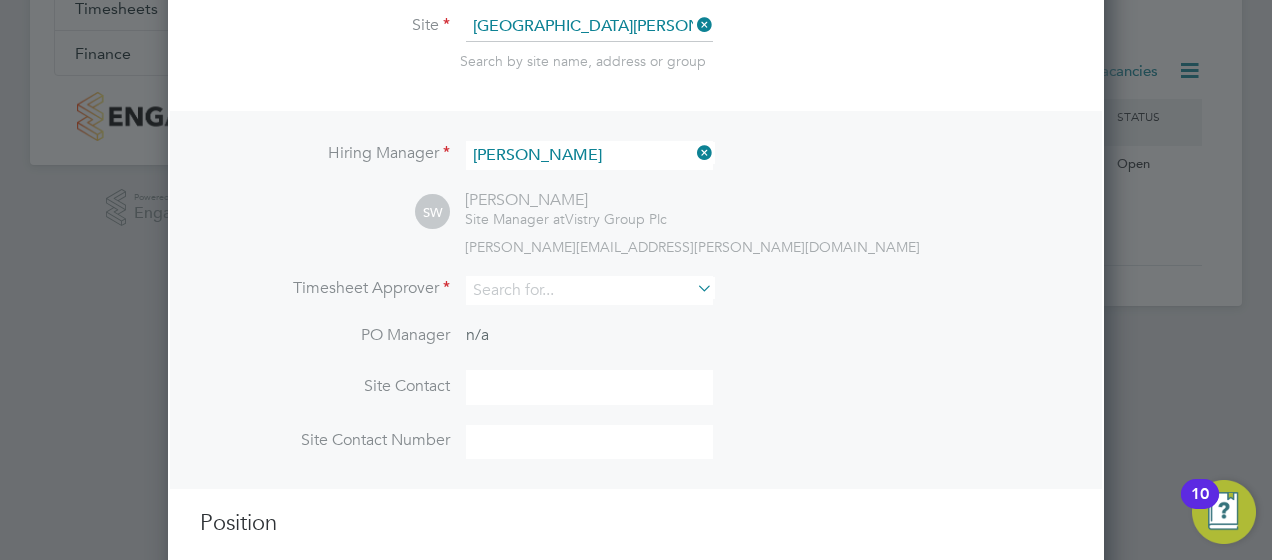 click on "SW [PERSON_NAME] Site Manager at  Vistry Group Plc   [PERSON_NAME][EMAIL_ADDRESS][PERSON_NAME][DOMAIN_NAME]" at bounding box center (743, 223) 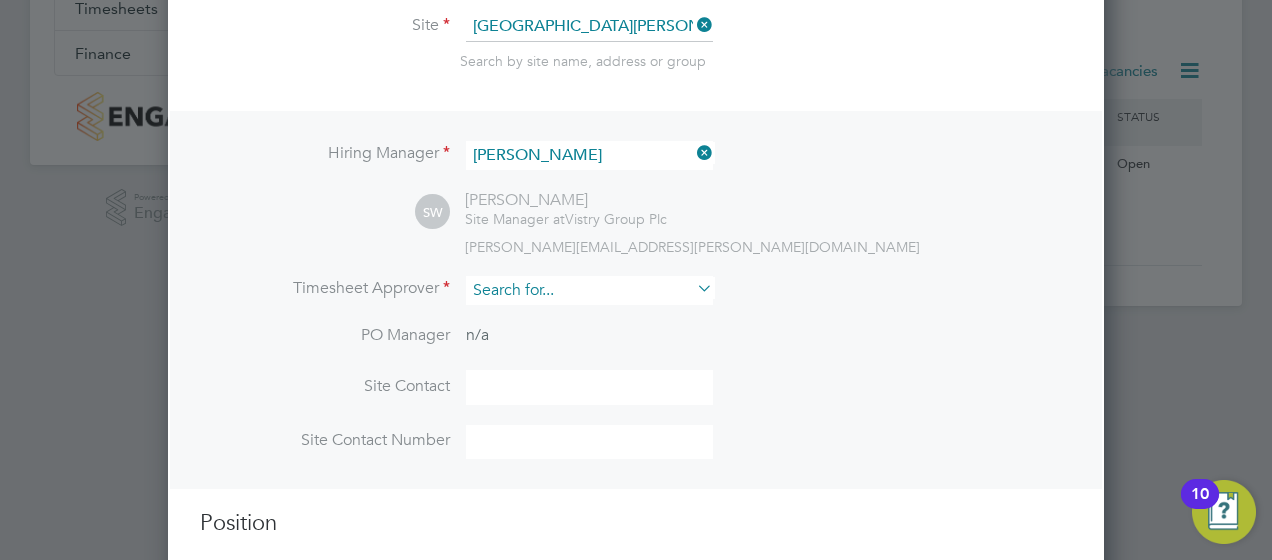 click at bounding box center [589, 290] 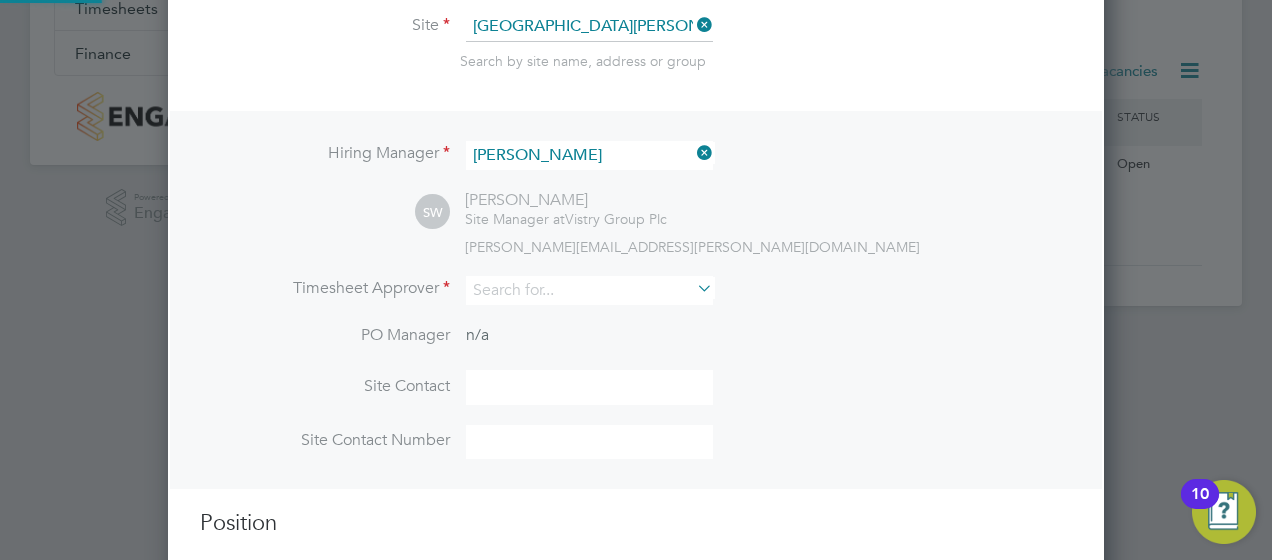 click at bounding box center [693, 288] 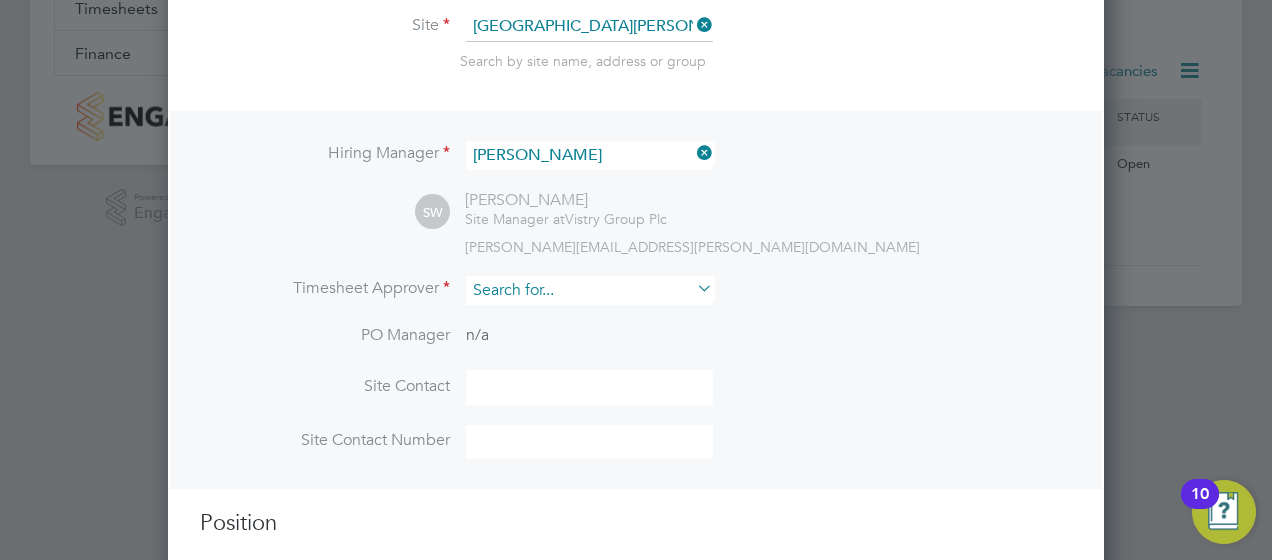 click at bounding box center (589, 290) 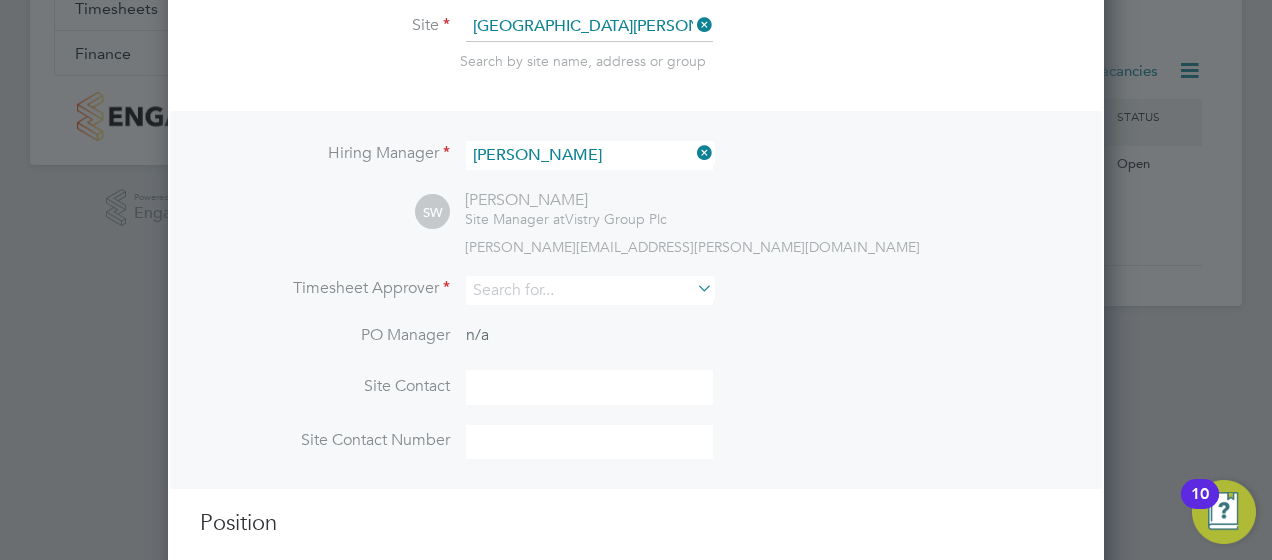 click on "PO Manager   n/a" at bounding box center [636, 347] 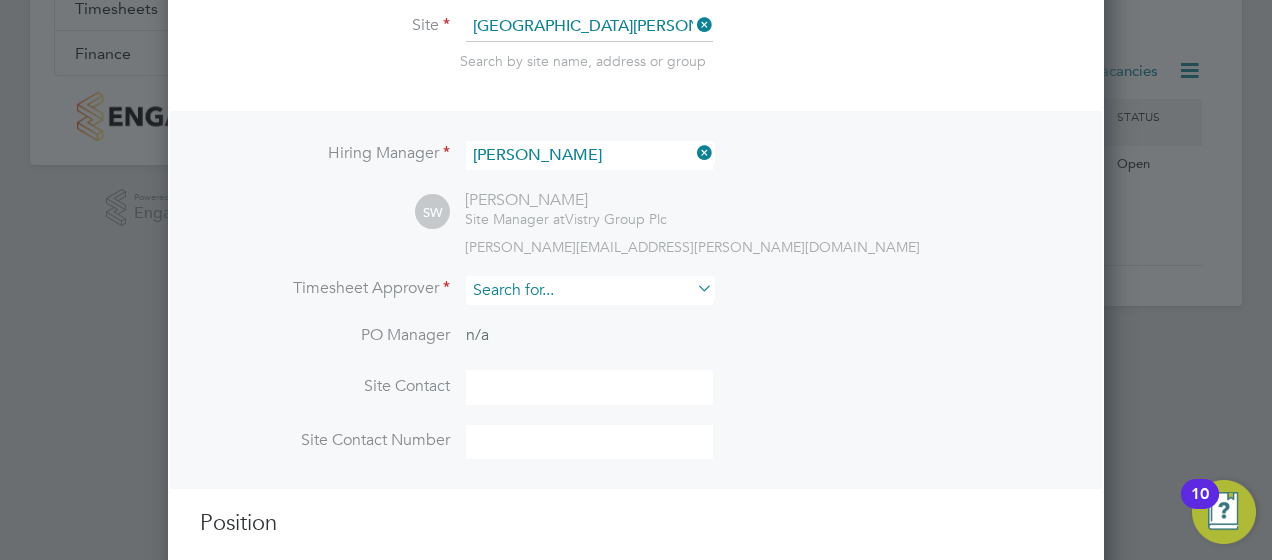 click at bounding box center (589, 290) 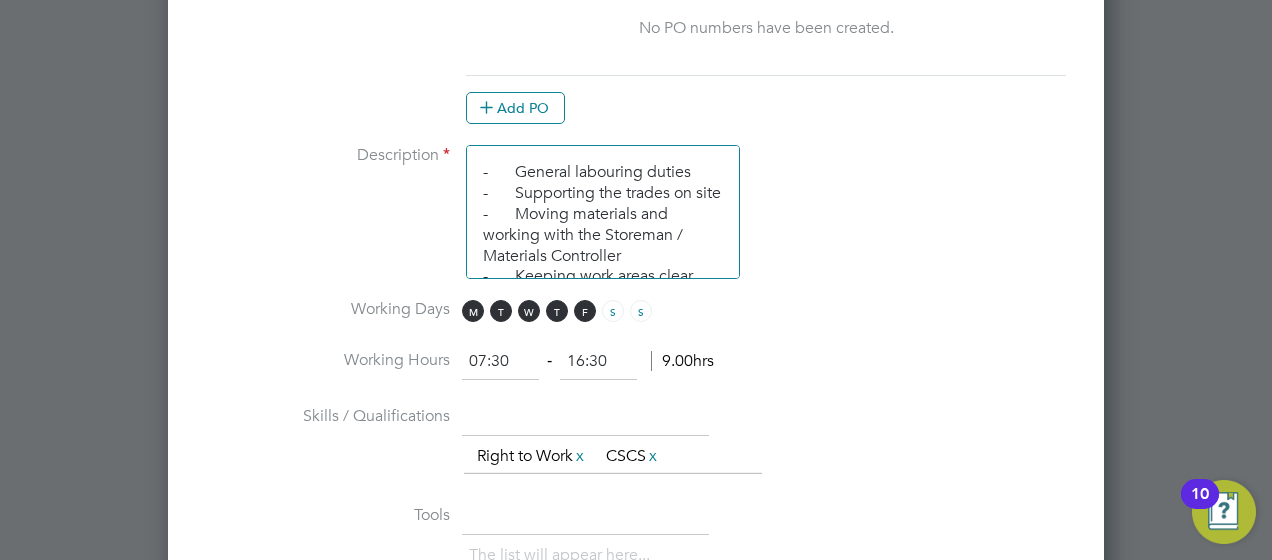 scroll, scrollTop: 1480, scrollLeft: 0, axis: vertical 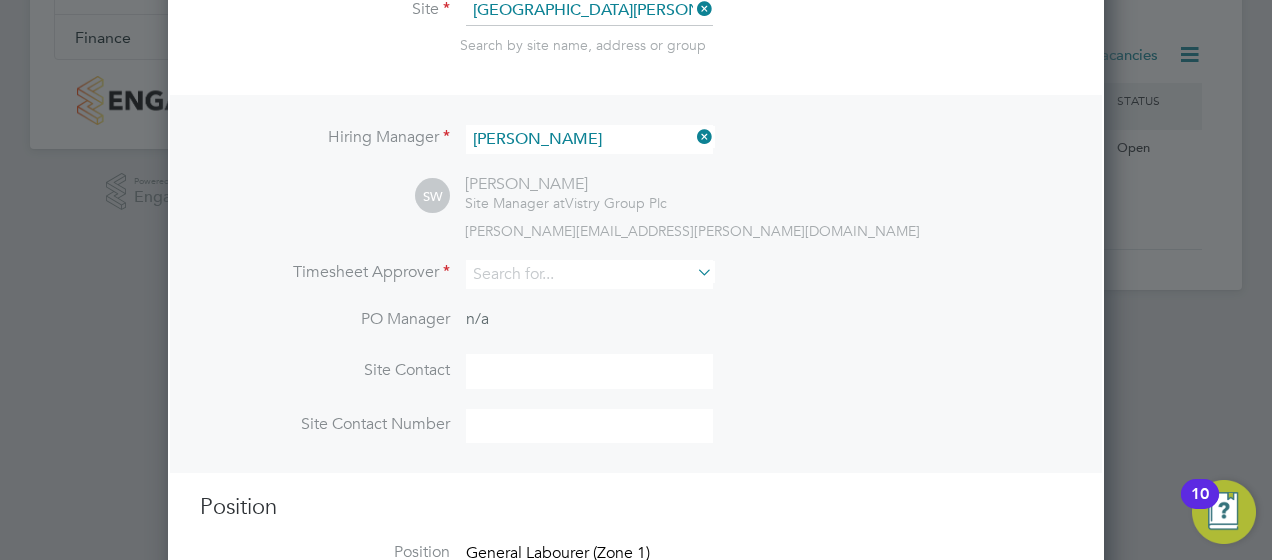 click at bounding box center [693, 272] 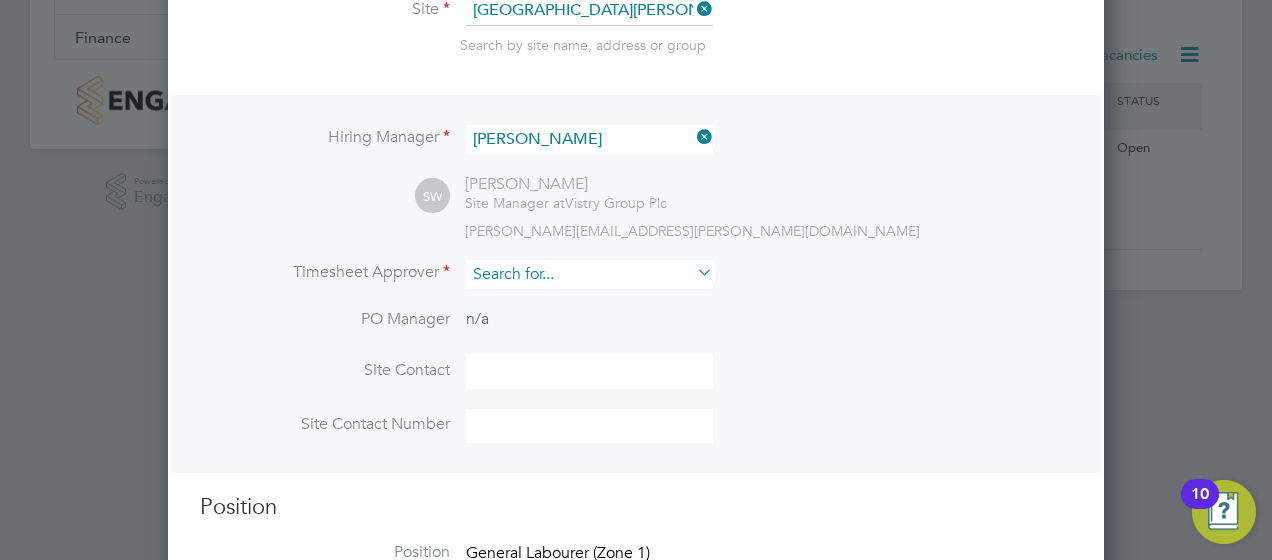 click at bounding box center (589, 274) 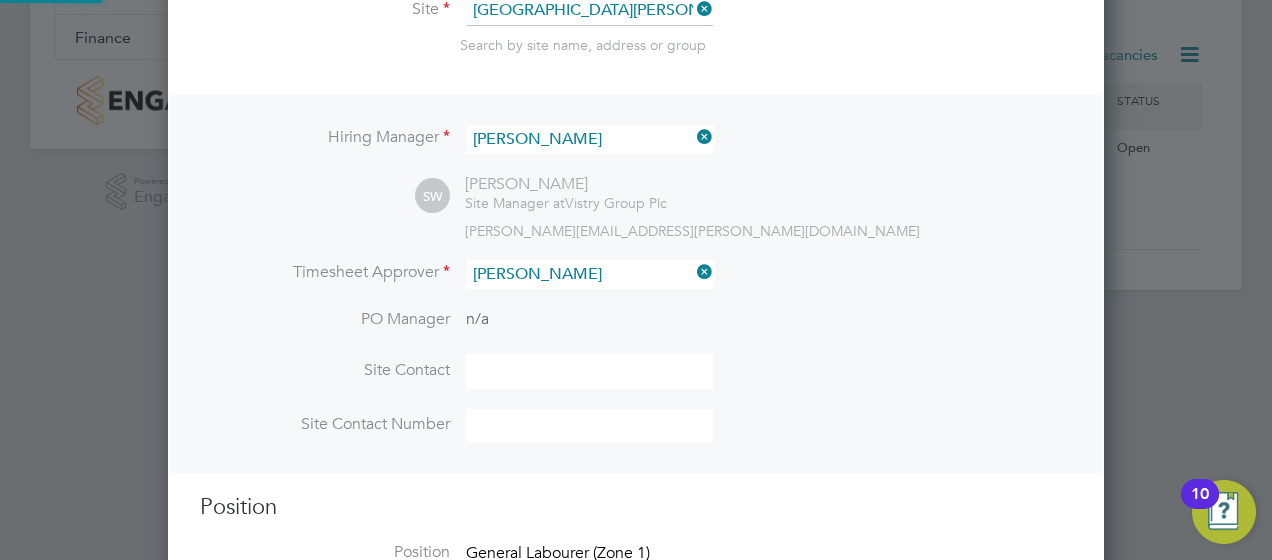 type on "[PERSON_NAME]" 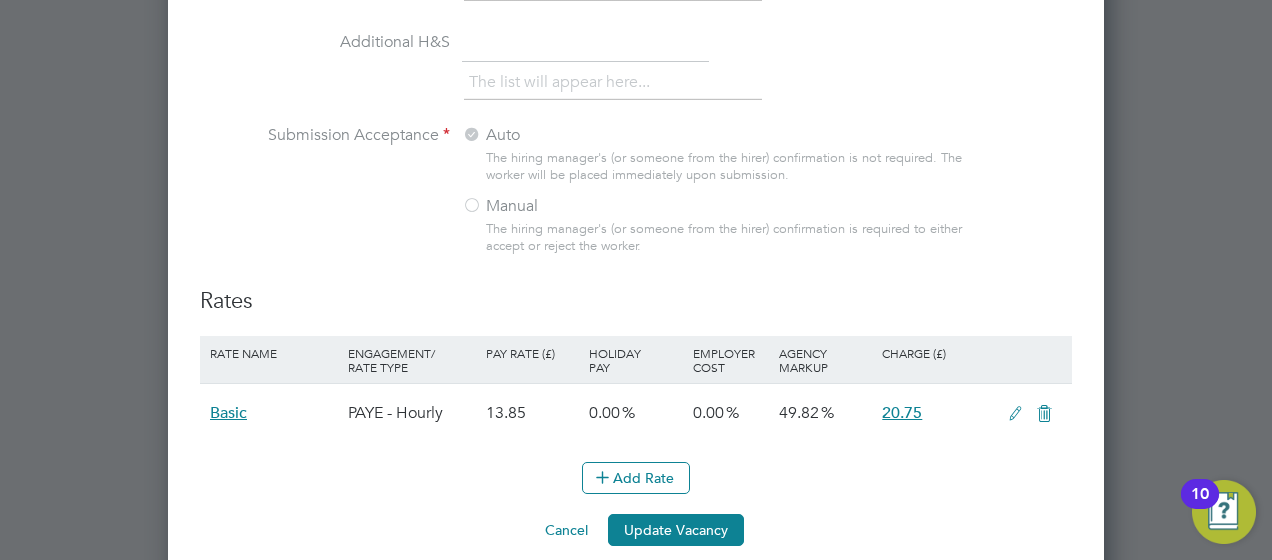 scroll, scrollTop: 2116, scrollLeft: 0, axis: vertical 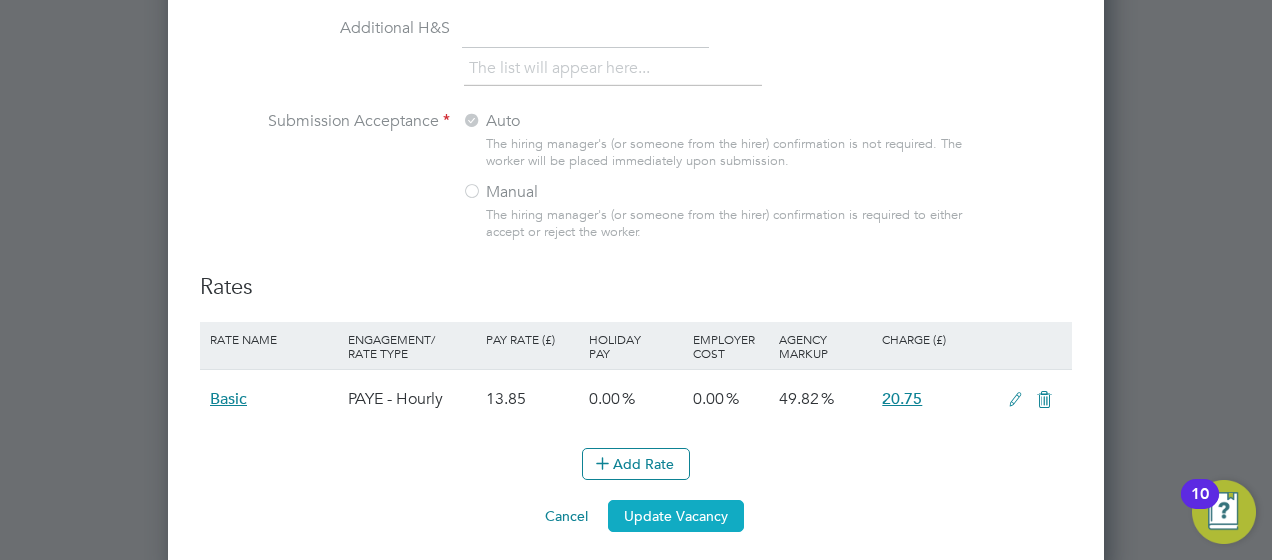 click on "Update Vacancy" at bounding box center [676, 516] 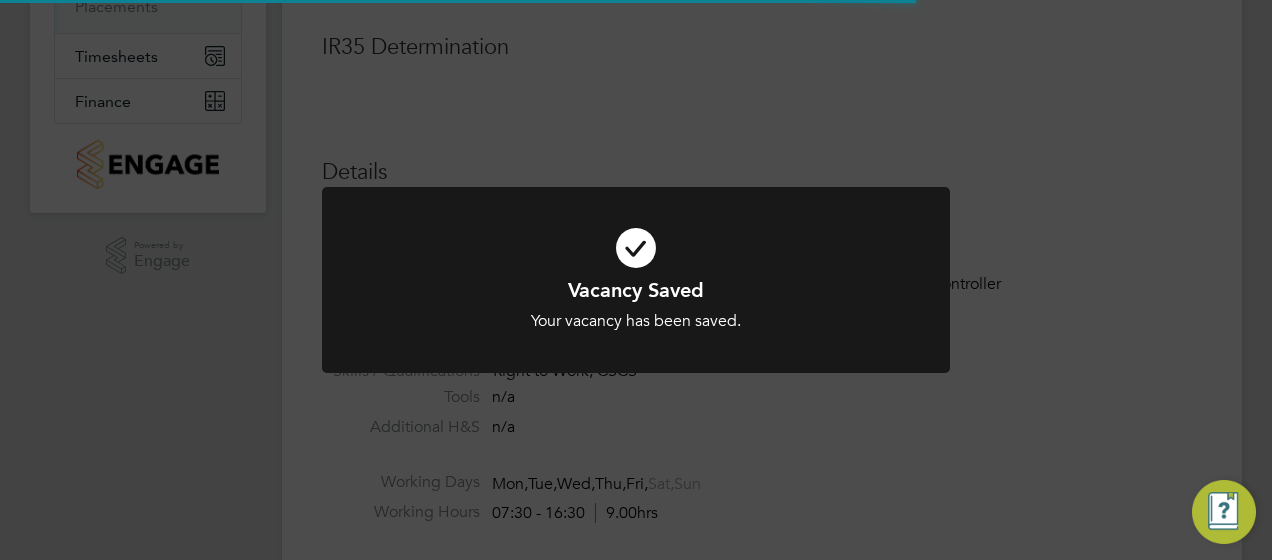 scroll, scrollTop: 121, scrollLeft: 0, axis: vertical 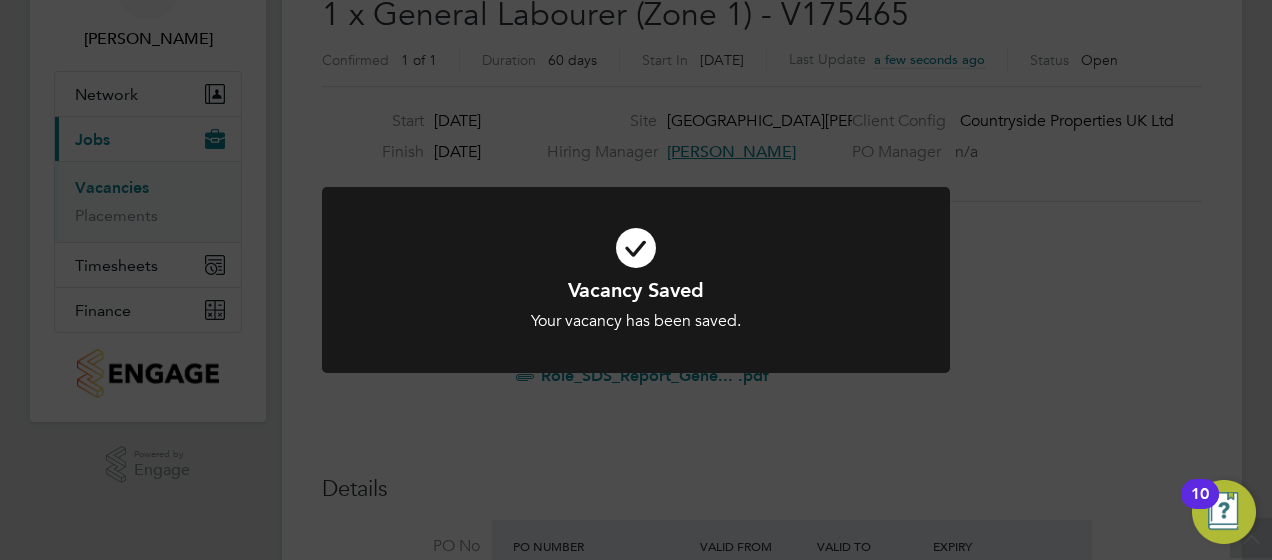 click on "Vacancy Saved Your vacancy has been saved. Cancel Okay" 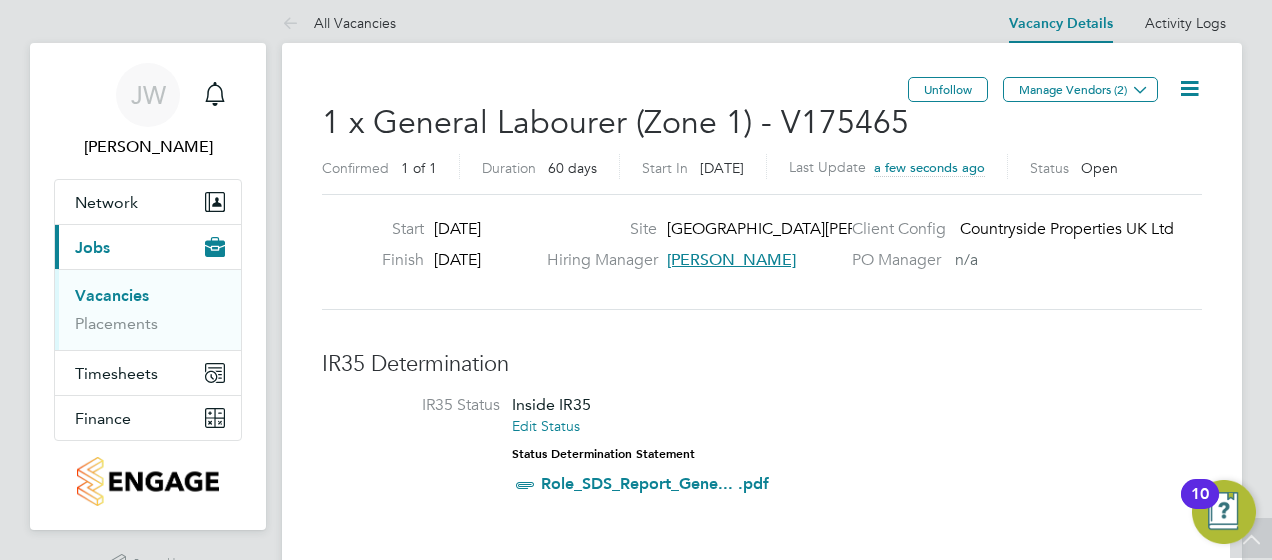 scroll, scrollTop: 0, scrollLeft: 0, axis: both 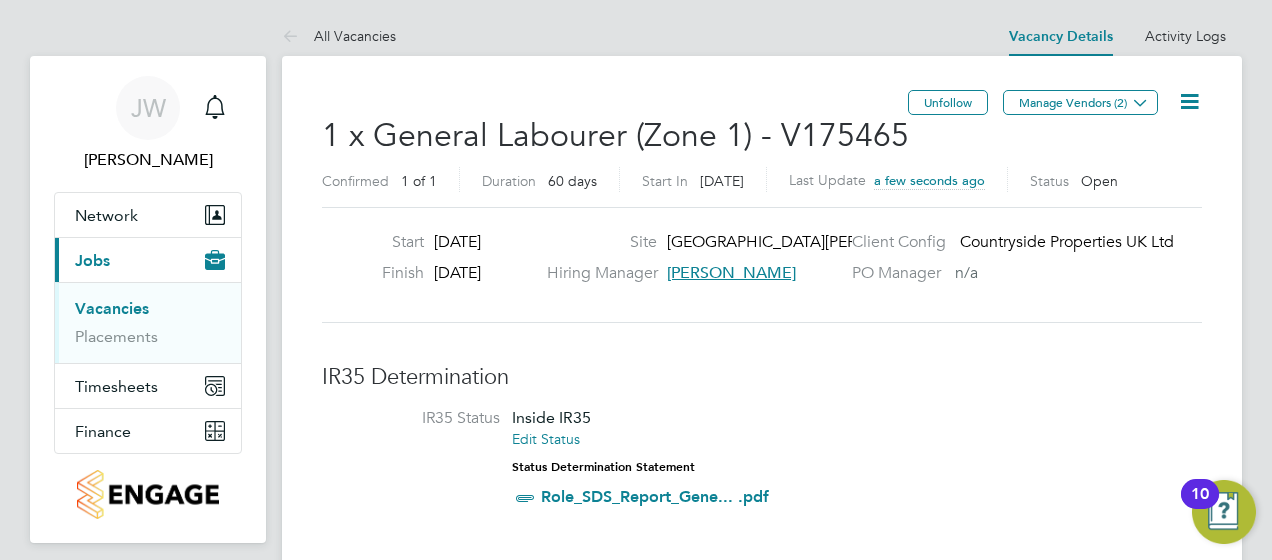 click on "Jobs" at bounding box center [92, 260] 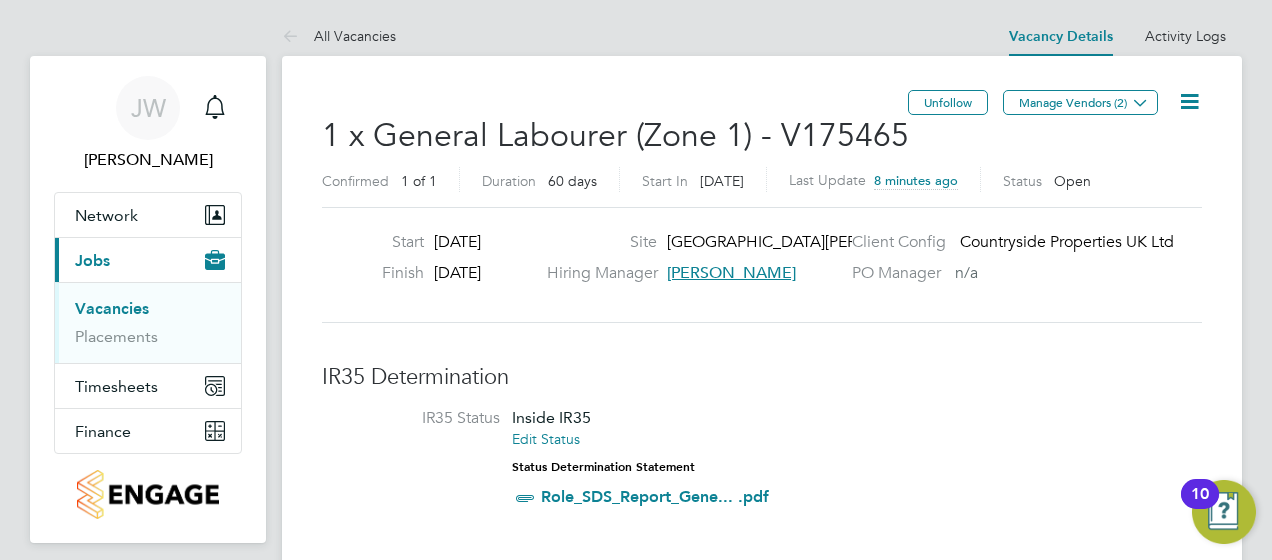 click on "[PERSON_NAME]   [PERSON_NAME] Wormall   Notifications
Applications:   Network
Team Members   Sites   Workers   Current page:   Jobs
Vacancies   Placements   Timesheets
Timesheets   Expenses   Finance
Invoices & Credit Notes
.st0{fill:#C0C1C2;}
Powered by Engage All Vacancies Vacancy Details   Activity Logs   Vacancy Details Activity Logs All Vacancies   Unfollow Manage Vendors (2)   1 x General Labourer (Zone 1) - V175465 Confirmed   1 of 1 Duration   60 days Start [DATE][DATE] Last Update 8 minutes ago Status   Open   Start [DATE] Finish [DATE] Site [GEOGRAPHIC_DATA][PERSON_NAME] LLP Hiring Manager [PERSON_NAME] Client Config   Countryside Properties UK Ltd PO Manager     n/a IR35 Determination IR35 Status Inside IR35 Edit Status Status Determination Statement   Role_SDS_Report_Gene... .pdf Details PO No Expiry" at bounding box center [636, 1311] 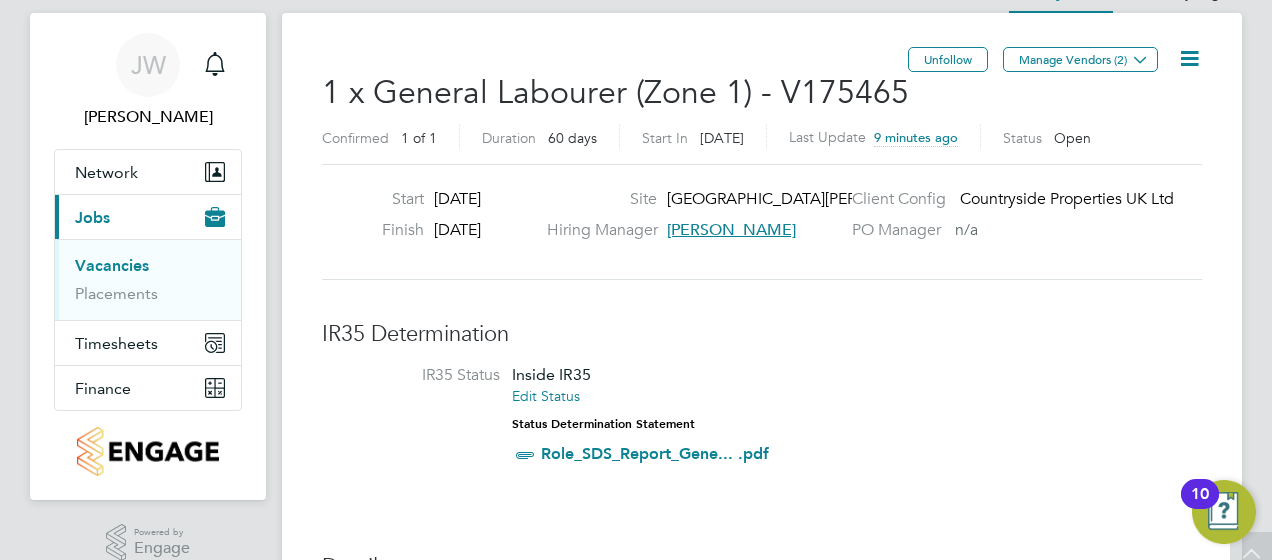 scroll, scrollTop: 0, scrollLeft: 0, axis: both 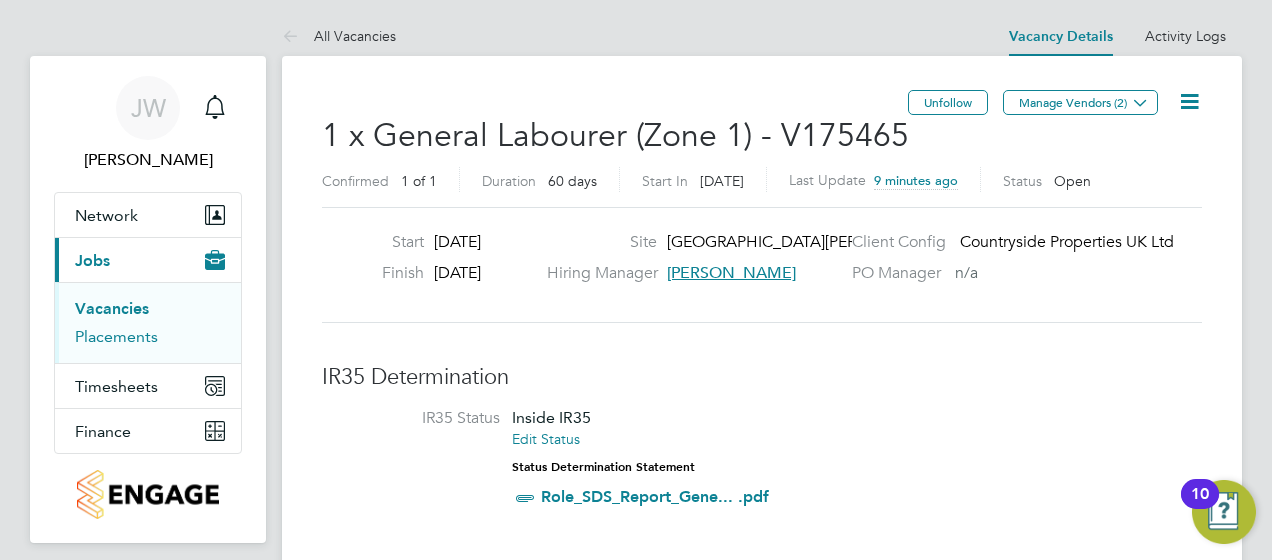 click on "Placements" at bounding box center [116, 336] 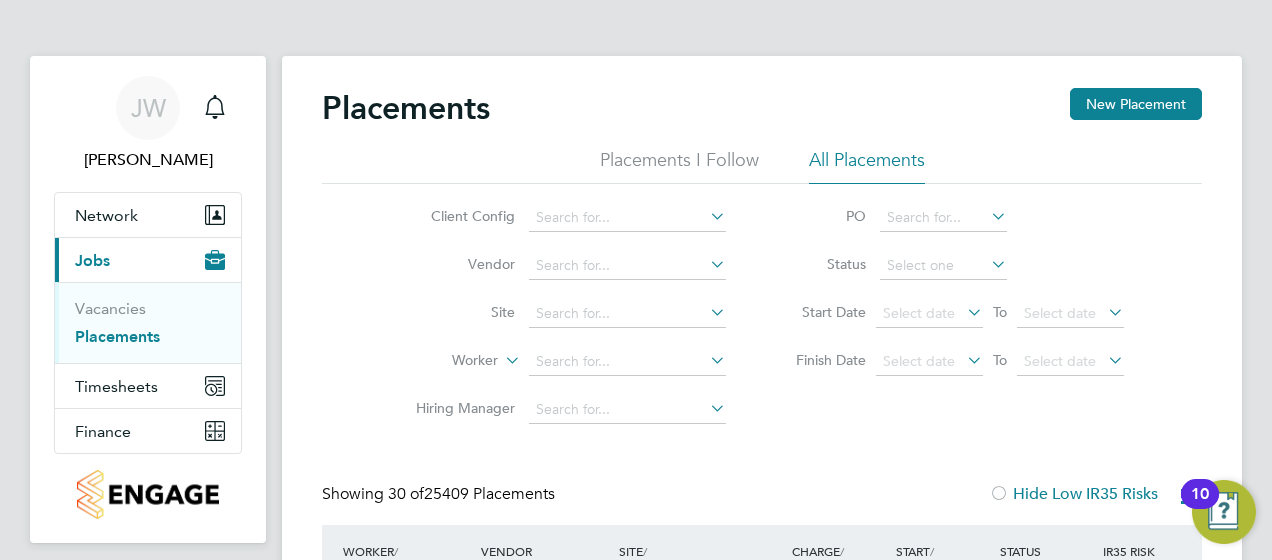 scroll, scrollTop: 10, scrollLeft: 10, axis: both 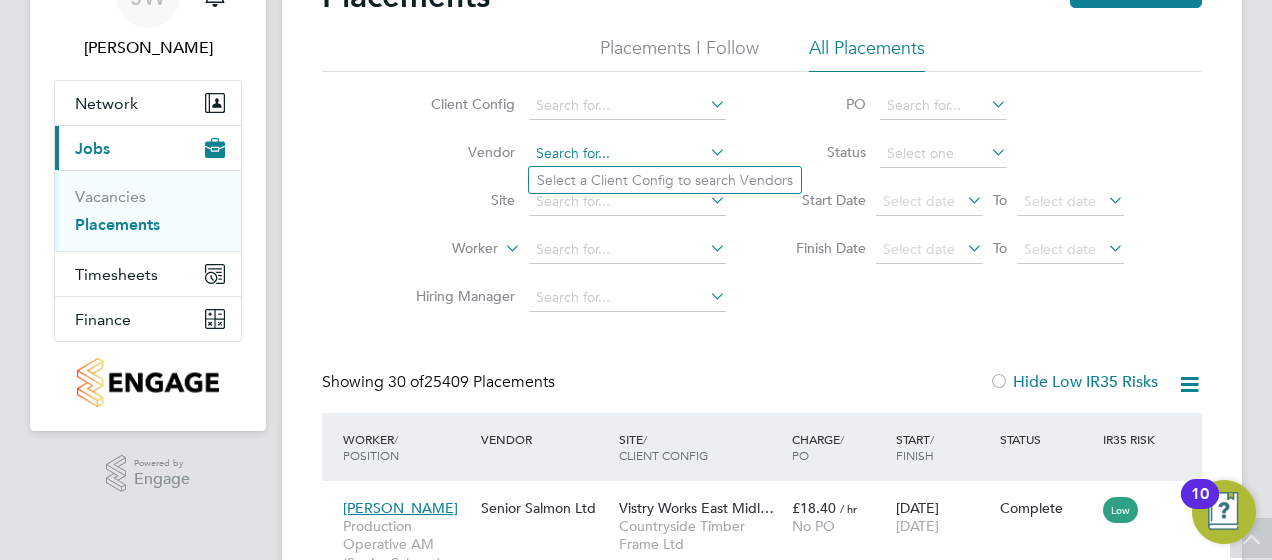 click 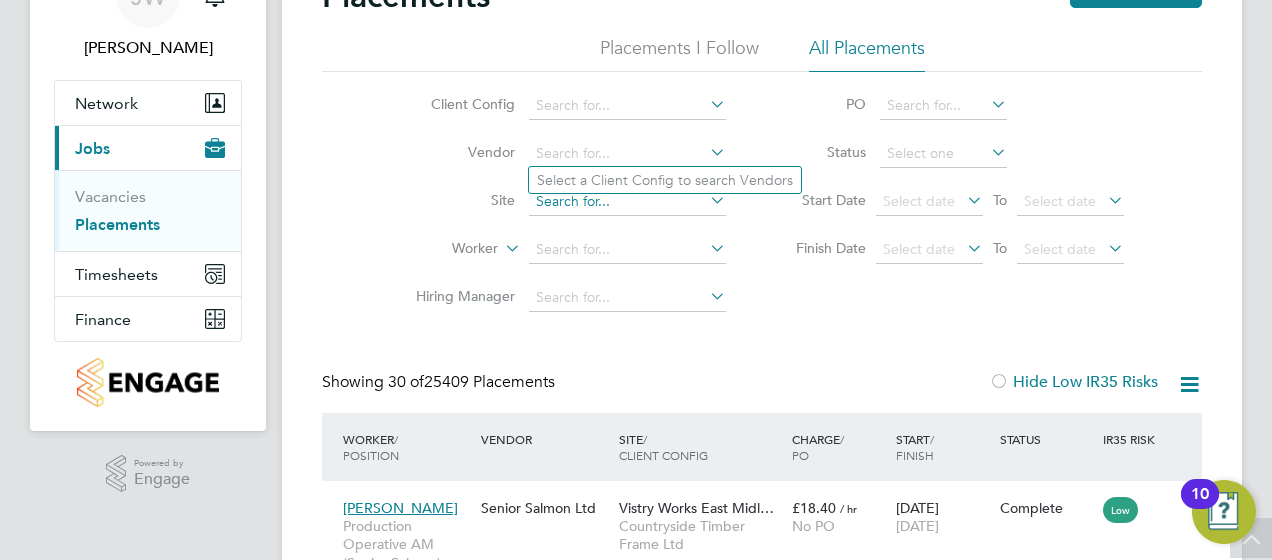 click 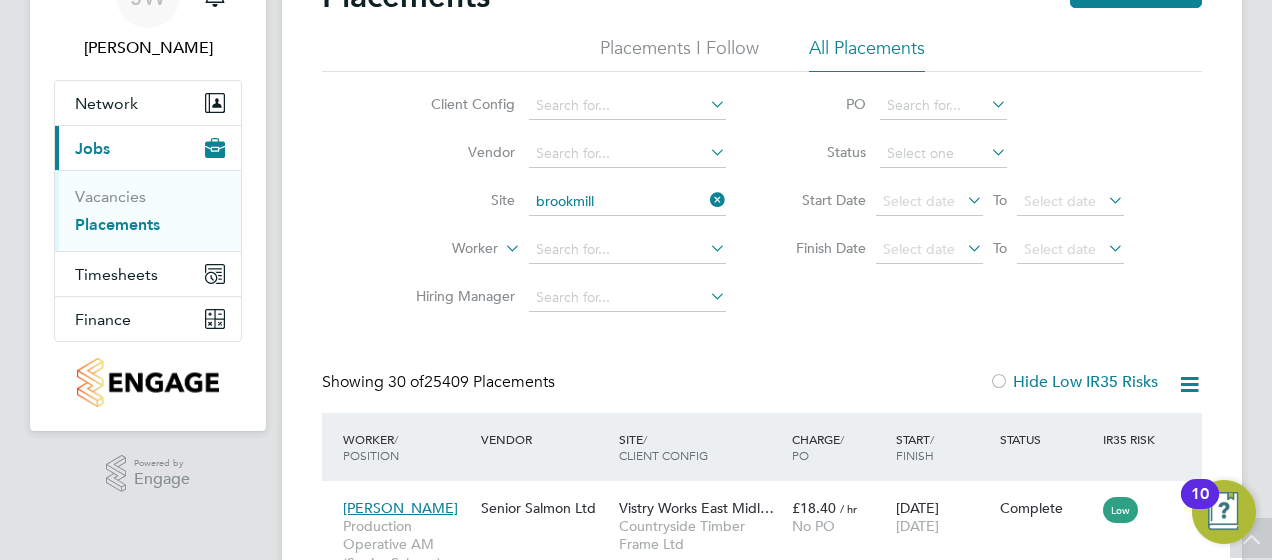 click on "Brookmill" 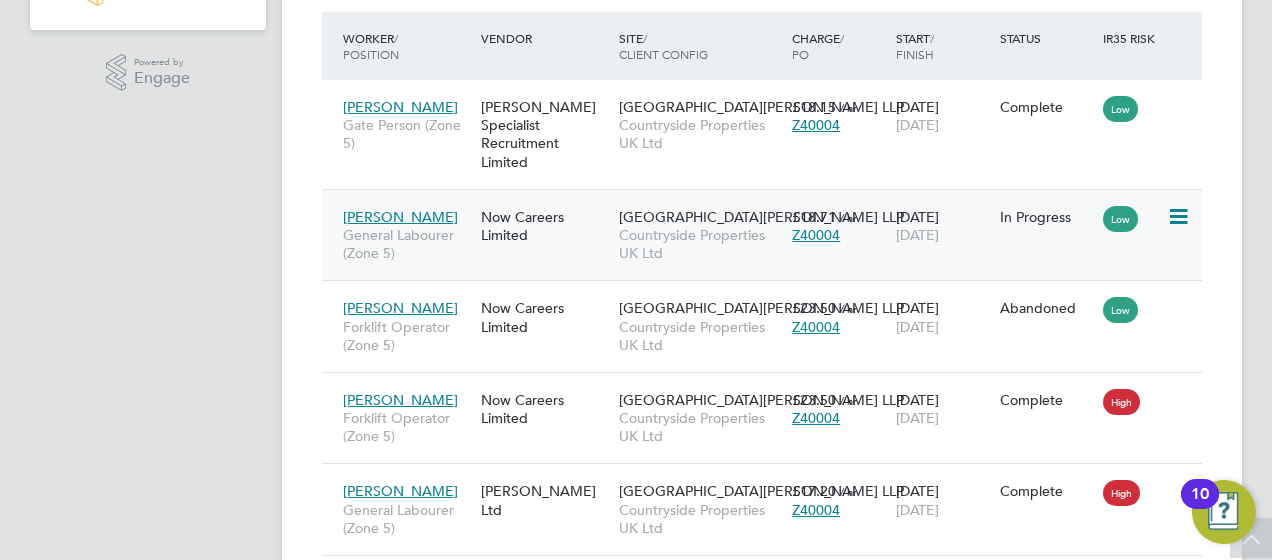 click 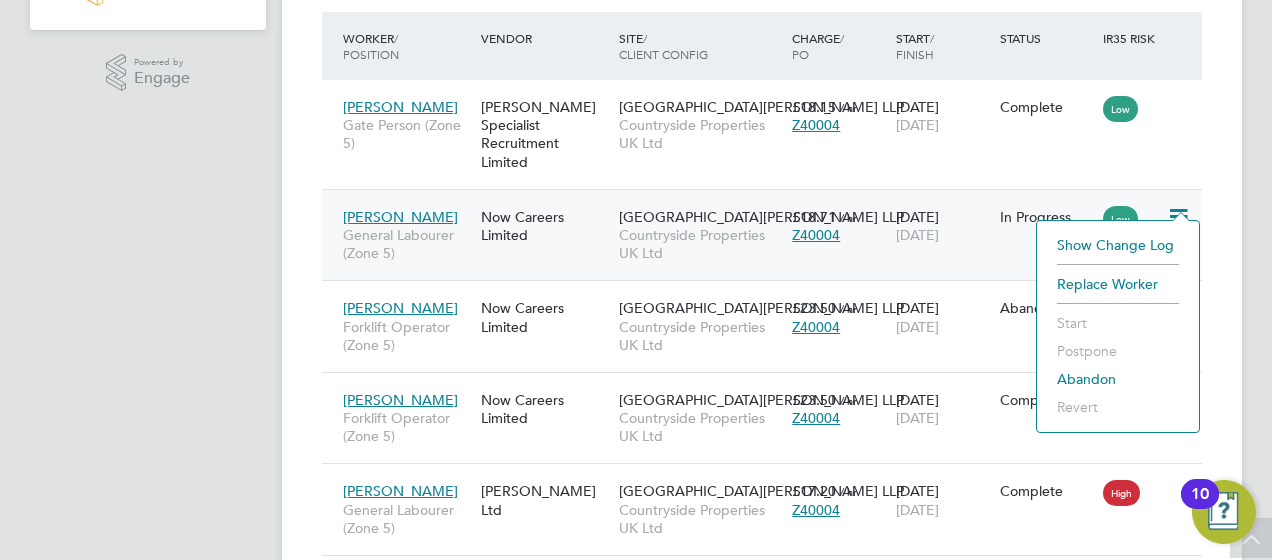 click on "[PERSON_NAME] General Labourer (Zone 5) Now Careers Limited [GEOGRAPHIC_DATA][PERSON_NAME] LLP Countryside Properties UK Ltd £18.71   / hr Z40004 [DATE] [DATE] In Progress Low" 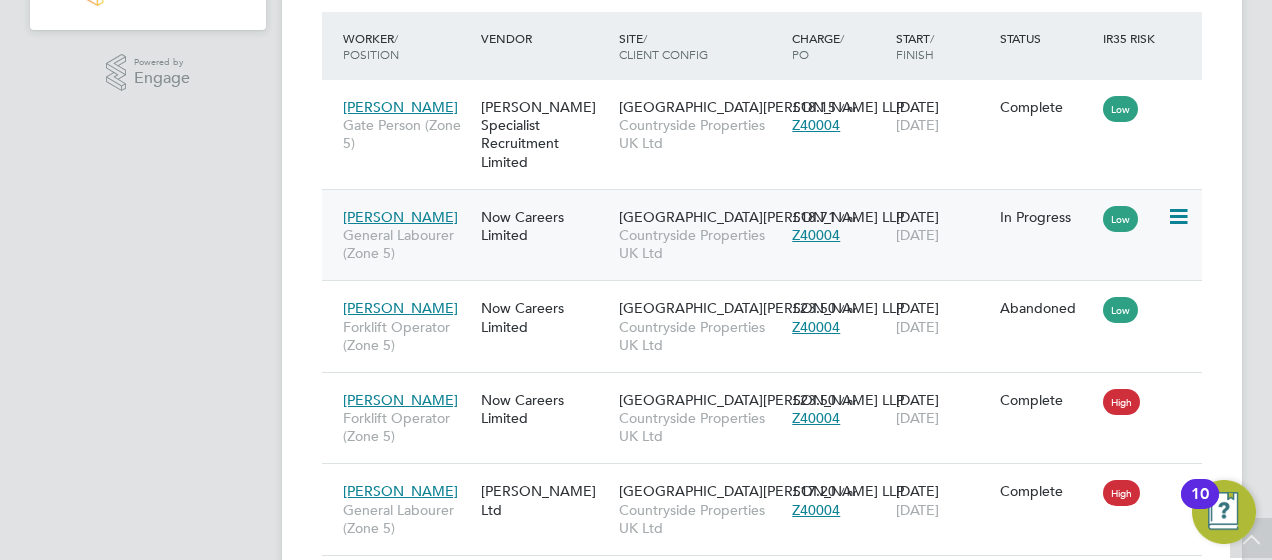 click 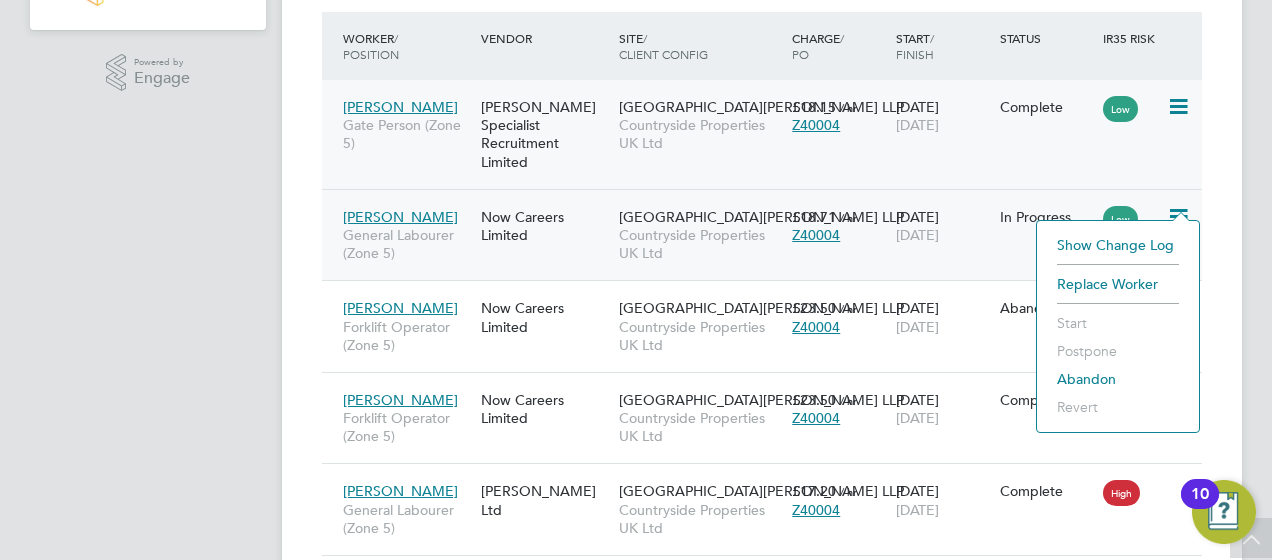 click on "[PERSON_NAME] Gate Person (Zone 5) [PERSON_NAME] Specialist Recruitment Limited [GEOGRAPHIC_DATA][PERSON_NAME] LLP Countryside Properties UK Ltd £18.15   / hr Z40004 [DATE] [DATE] Complete Low" 